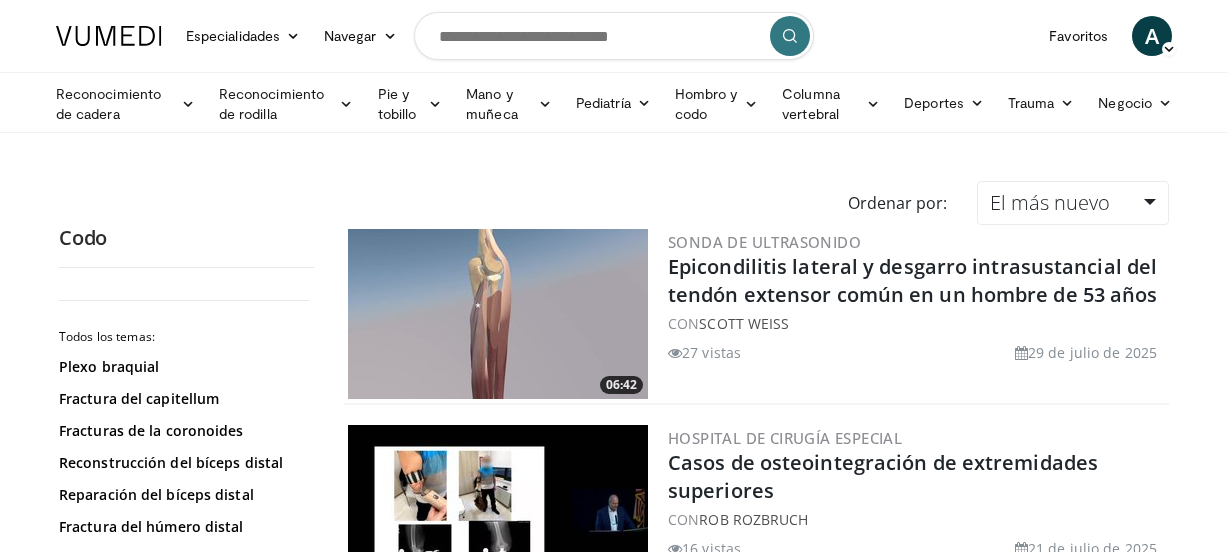 scroll, scrollTop: 0, scrollLeft: 0, axis: both 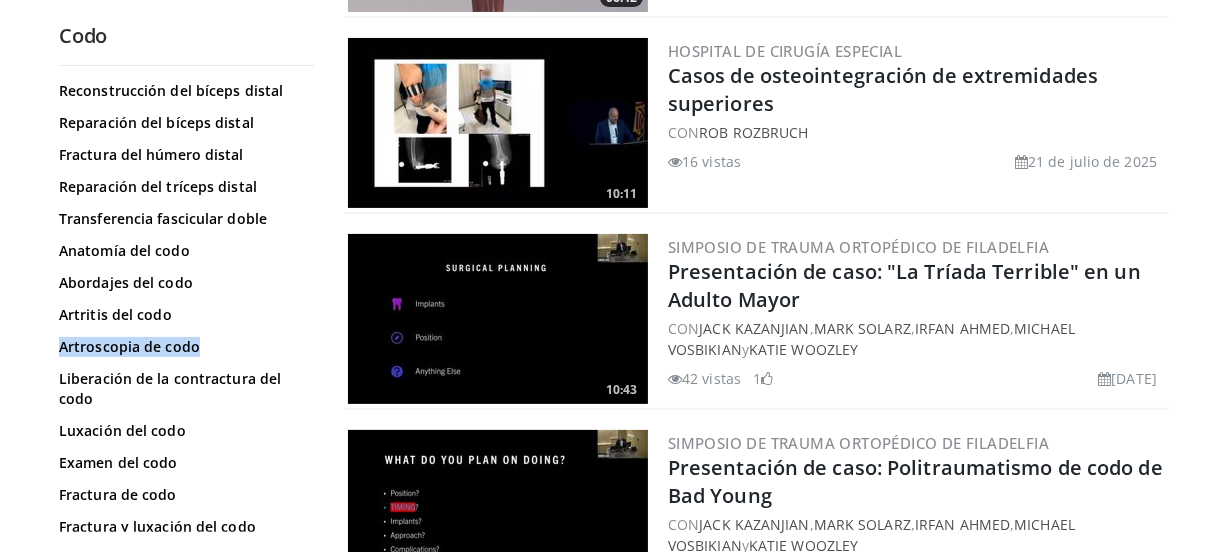 drag, startPoint x: 316, startPoint y: 130, endPoint x: 315, endPoint y: 144, distance: 14.035668 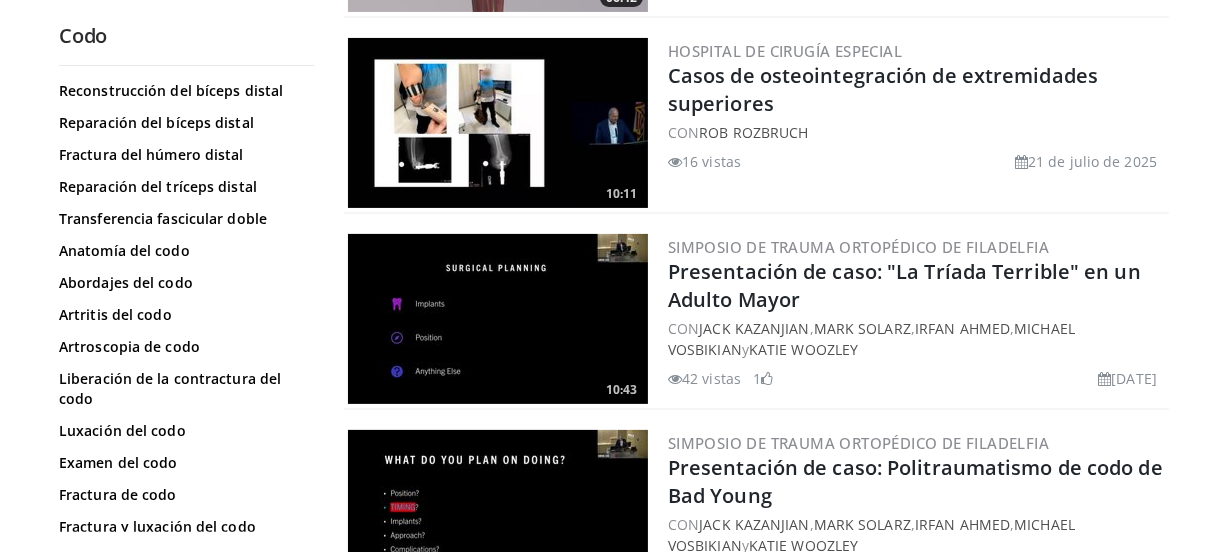 drag, startPoint x: 307, startPoint y: 144, endPoint x: 307, endPoint y: 168, distance: 24 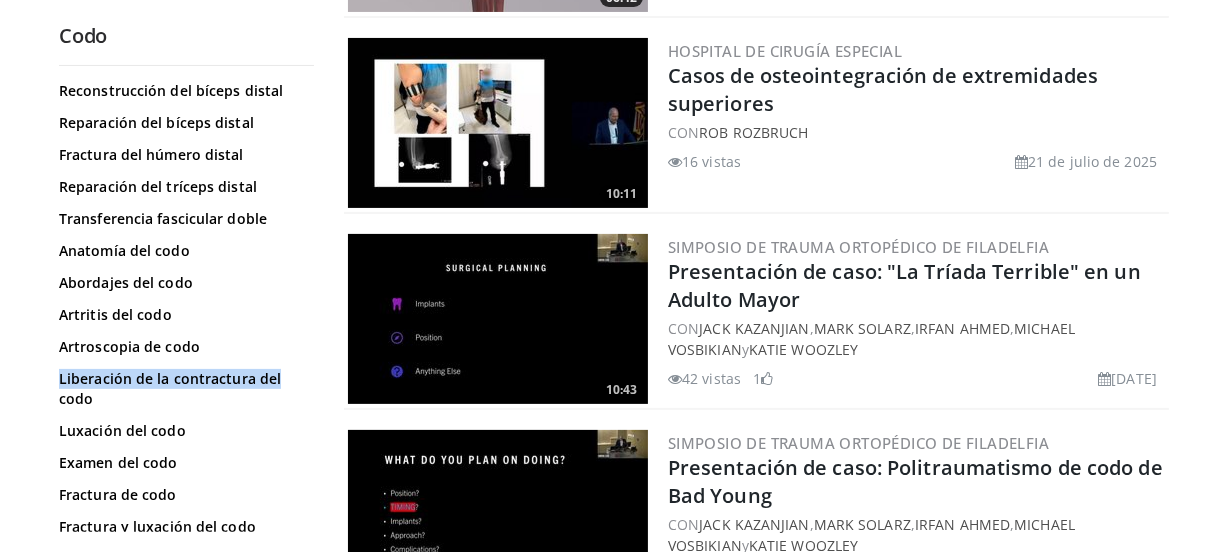 drag, startPoint x: 314, startPoint y: 169, endPoint x: 315, endPoint y: 192, distance: 23.021729 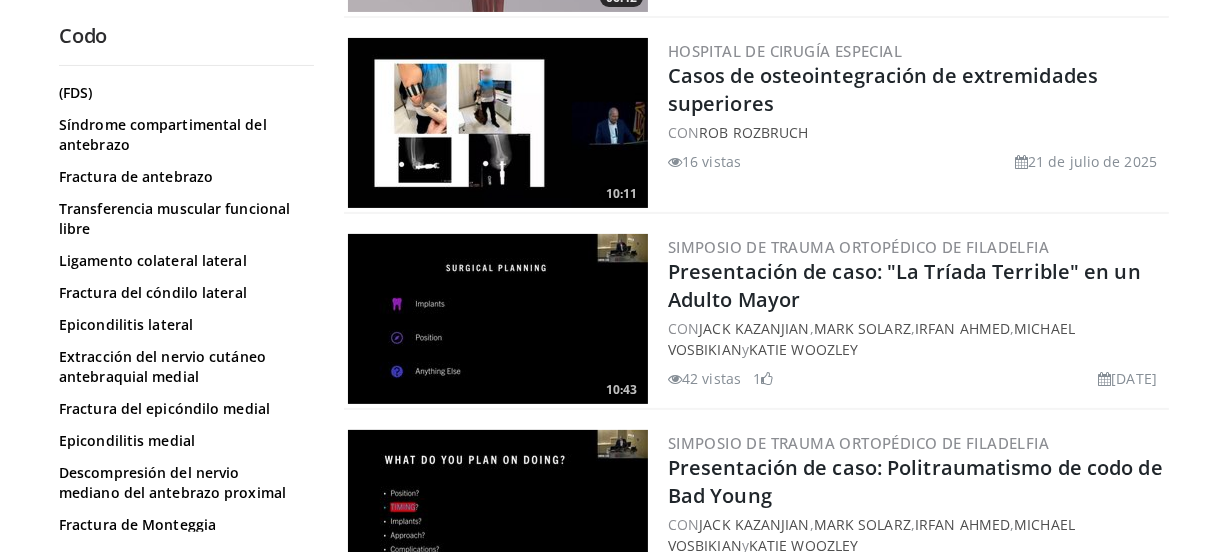 scroll, scrollTop: 943, scrollLeft: 0, axis: vertical 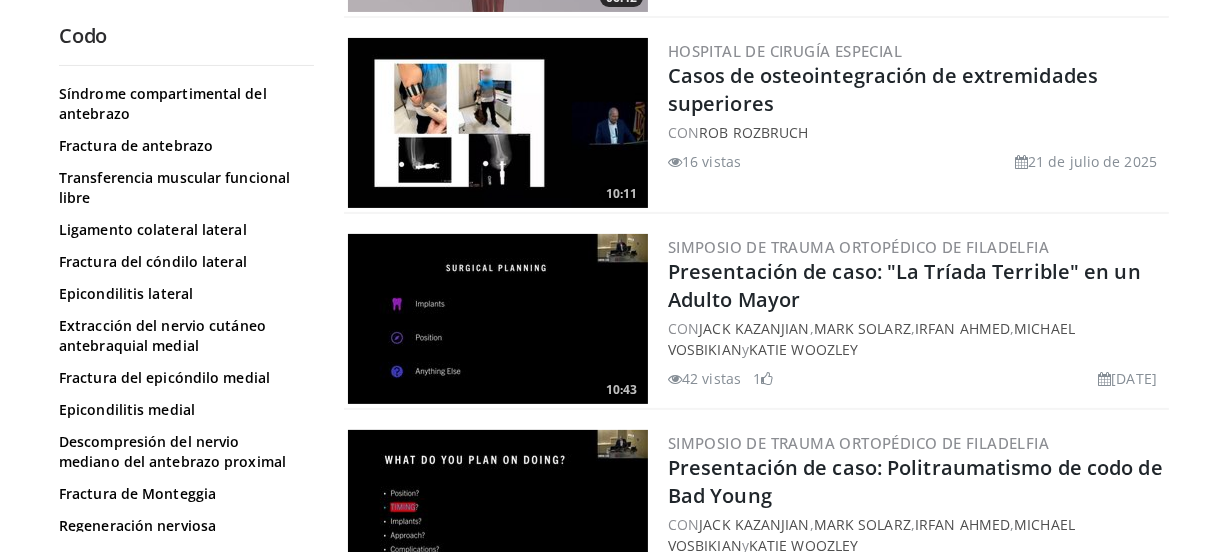 click on "Codo
Todos los temas:
Plexo braquial
Fractura del capitellum
Fracturas de la coronoides
Reconstrucción del bíceps distal
Reparación del bíceps distal
Fractura del húmero distal
Reparación del tríceps distal
Transferencia fascicular doble
Anatomía del codo
Abordajes del codo
Artritis del codo
Artroscopia de codo
Liberación de la contractura del codo
Luxación del codo
Examen del codo
Fractura de codo
Fractura y luxación del codo
Inestabilidad del codo
Cuerpo suelto con codo
Plica del codo" at bounding box center [186, 2326] 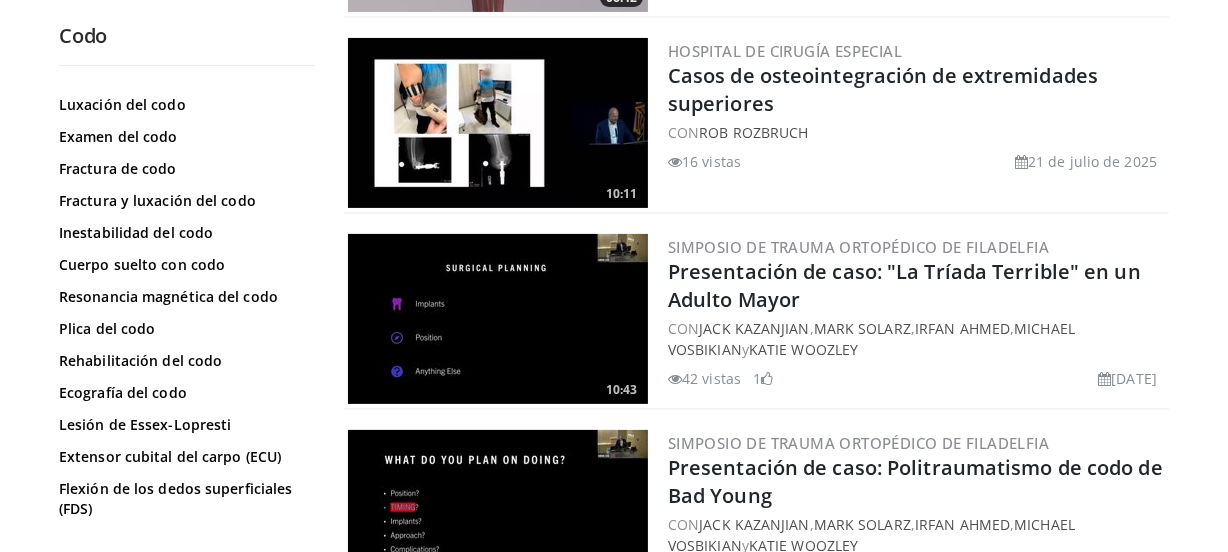 scroll, scrollTop: 510, scrollLeft: 0, axis: vertical 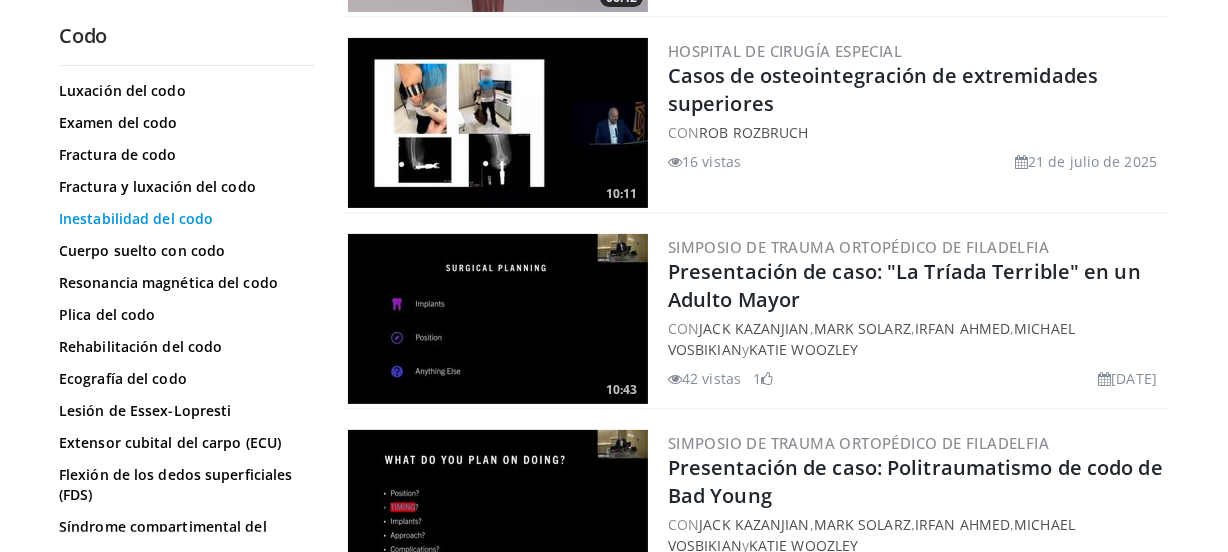 click on "Inestabilidad del codo" at bounding box center (136, 218) 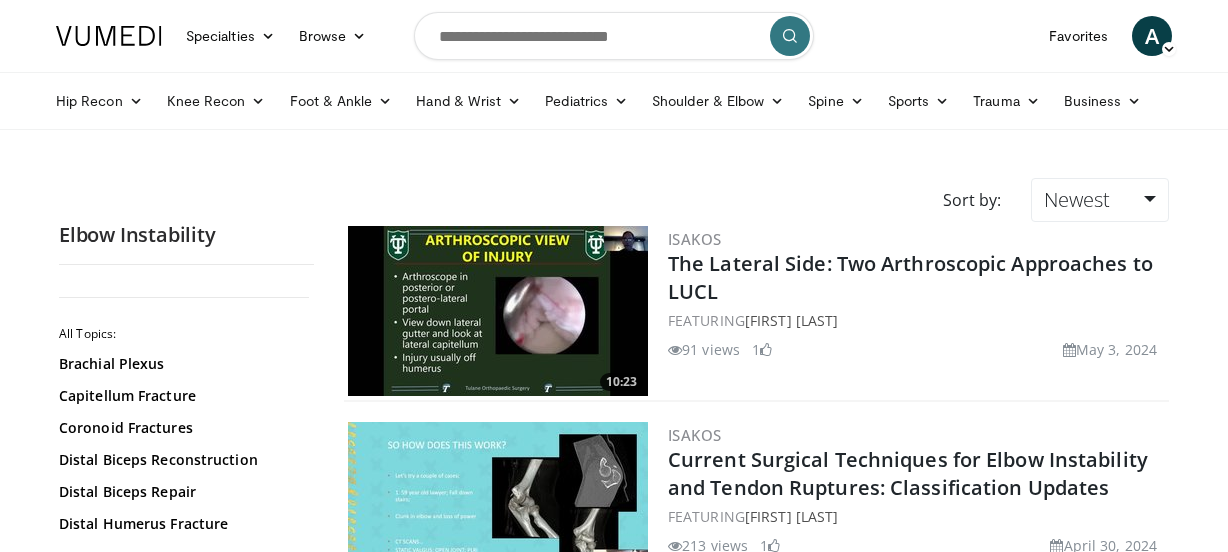 scroll, scrollTop: 0, scrollLeft: 0, axis: both 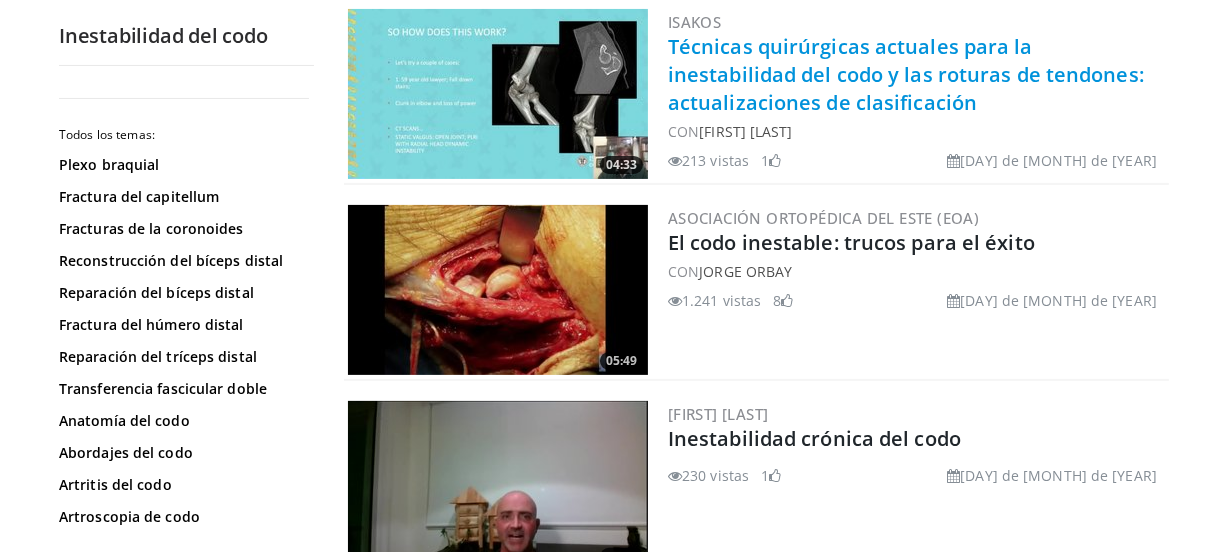 click on "Técnicas quirúrgicas actuales para la inestabilidad del codo y las roturas de tendones: actualizaciones de clasificación" at bounding box center [906, 74] 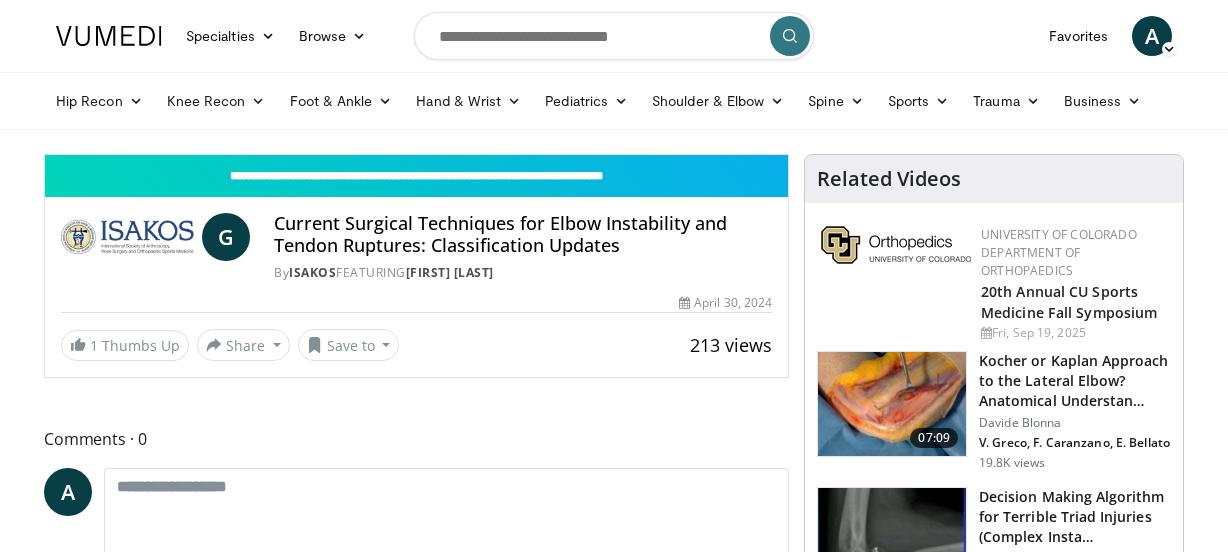 scroll, scrollTop: 0, scrollLeft: 0, axis: both 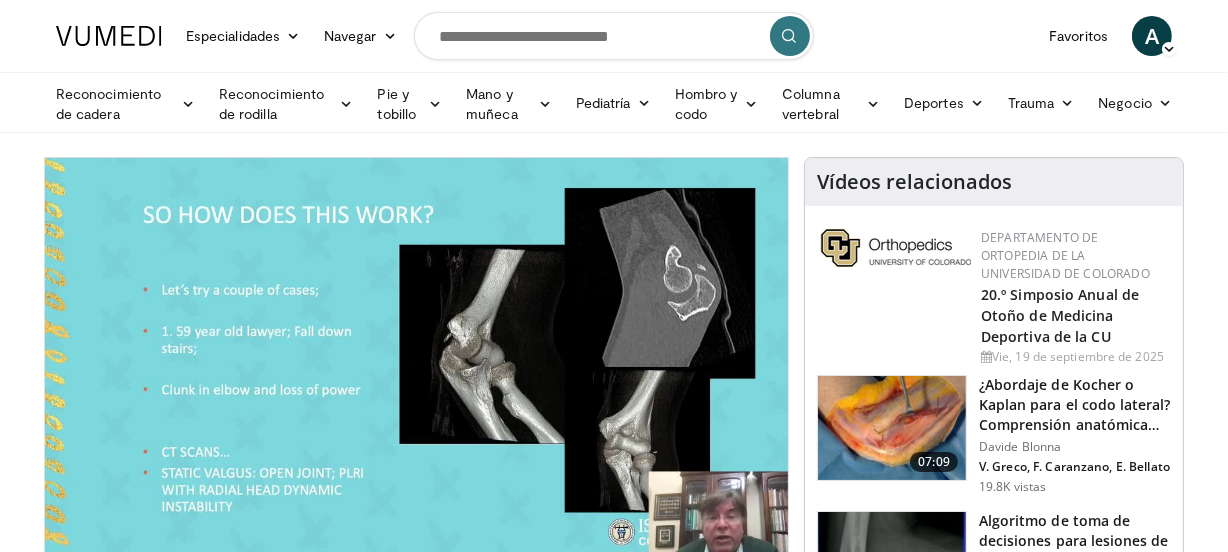click on "Reconocimiento de cadera
Hip Arthroplasty
Revision Hip Arthroplasty
Hip Preservation
Reconocimiento de rodilla
Knee Arthroplasty
Revision Knee Arthroplasty
Knee Preservation
Pie y tobillo
Forefoot
Midfoot
Hindfoot
Ankle
Hand" at bounding box center [614, 102] 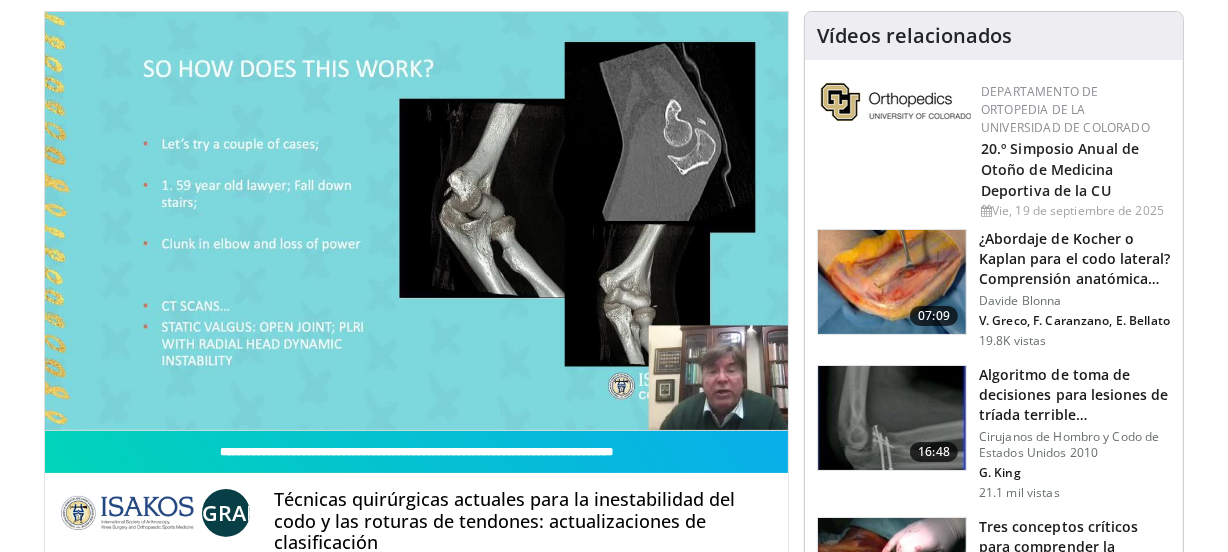 scroll, scrollTop: 188, scrollLeft: 0, axis: vertical 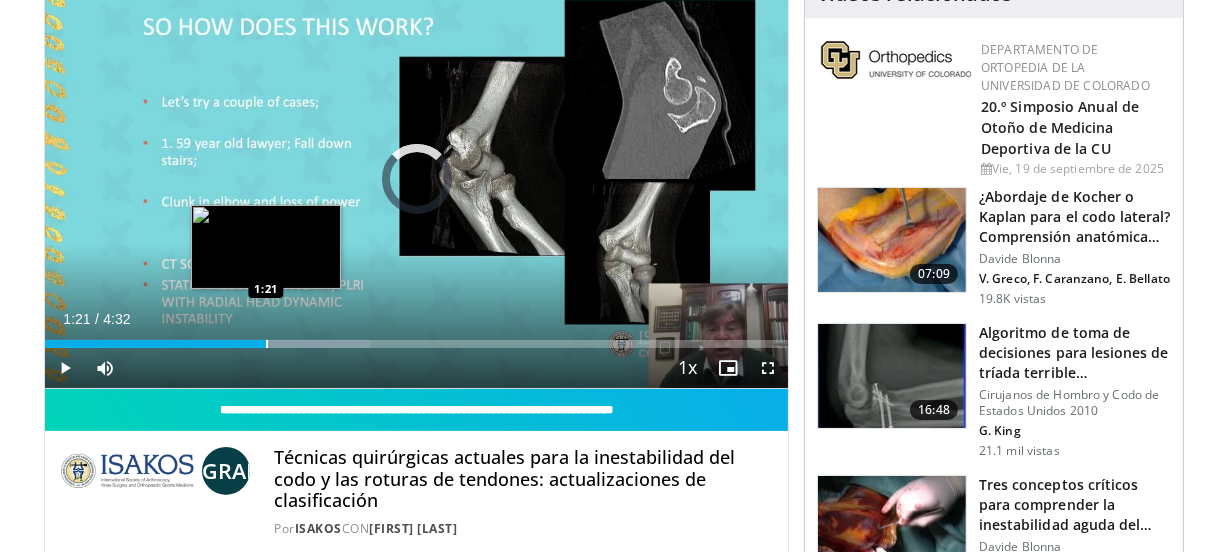 click at bounding box center (267, 344) 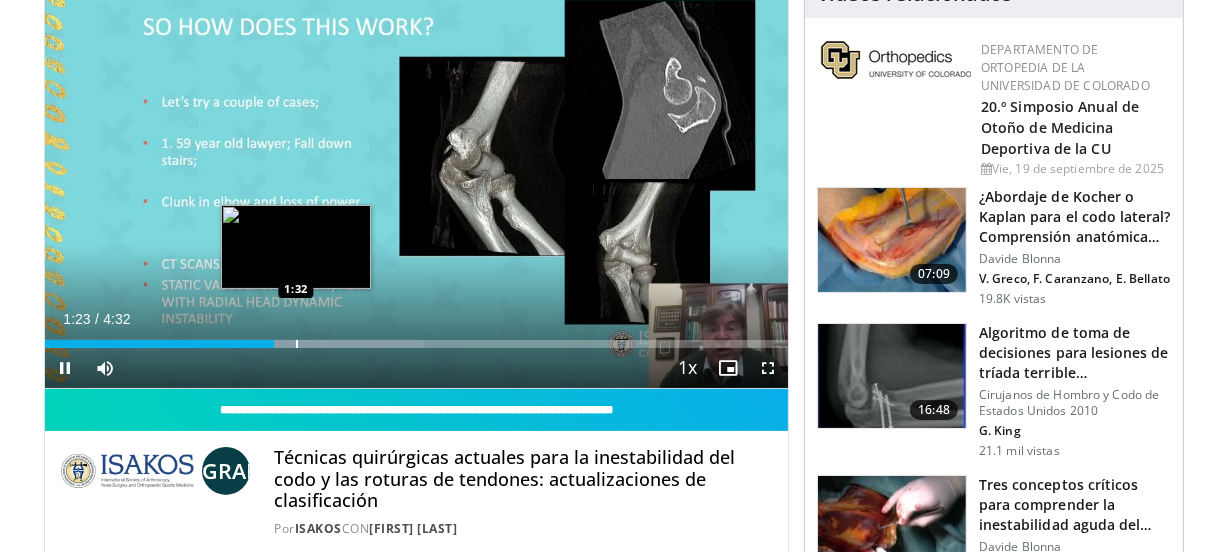 click on "Loaded :  50.96% 1:23 1:32" at bounding box center [416, 338] 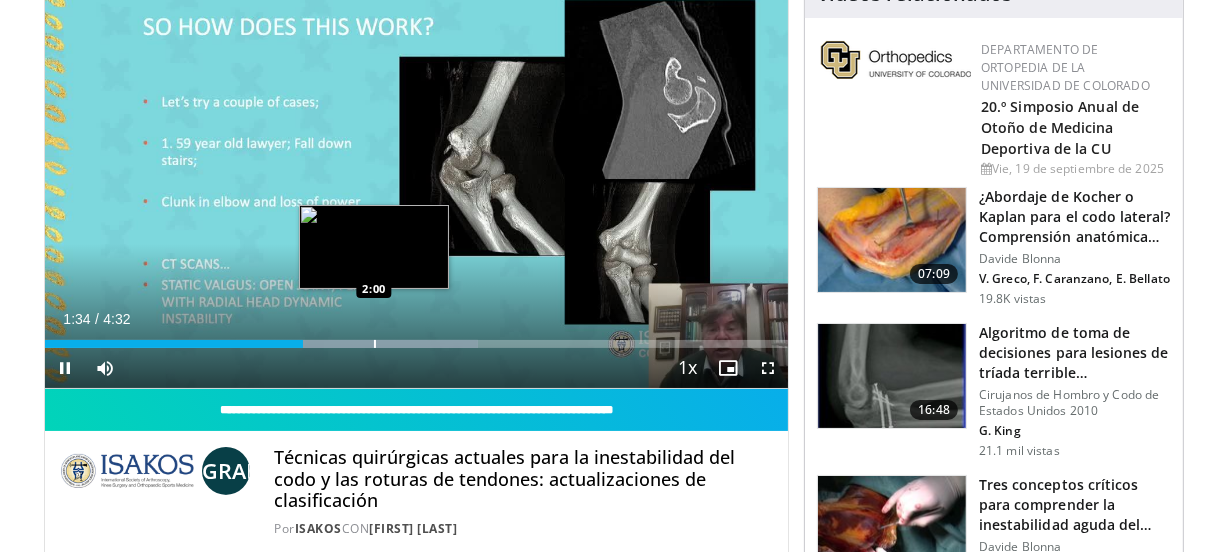 click at bounding box center (375, 344) 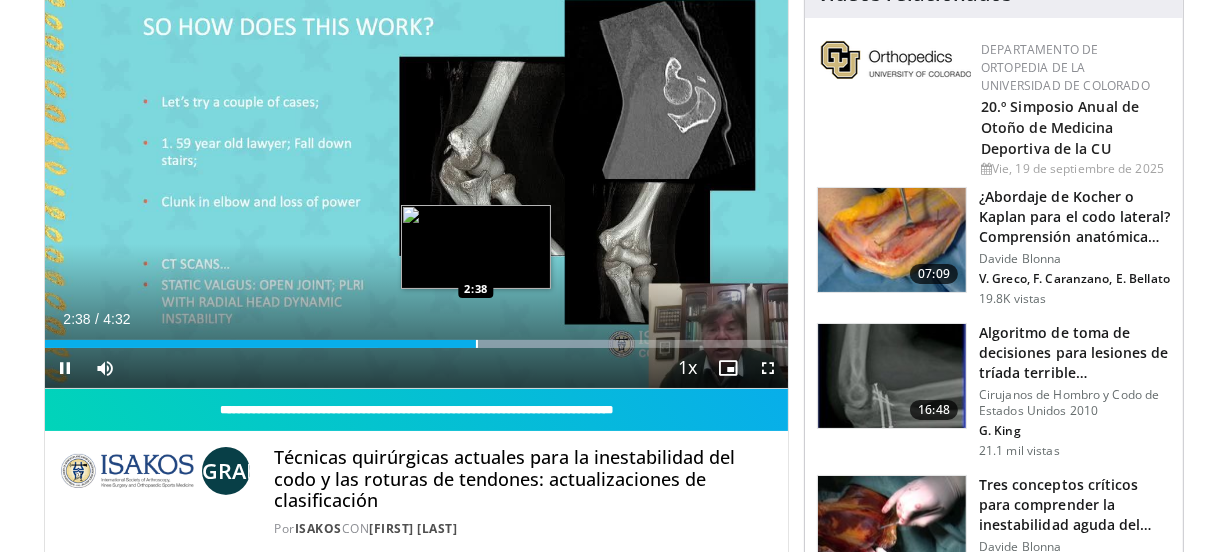 click at bounding box center (477, 344) 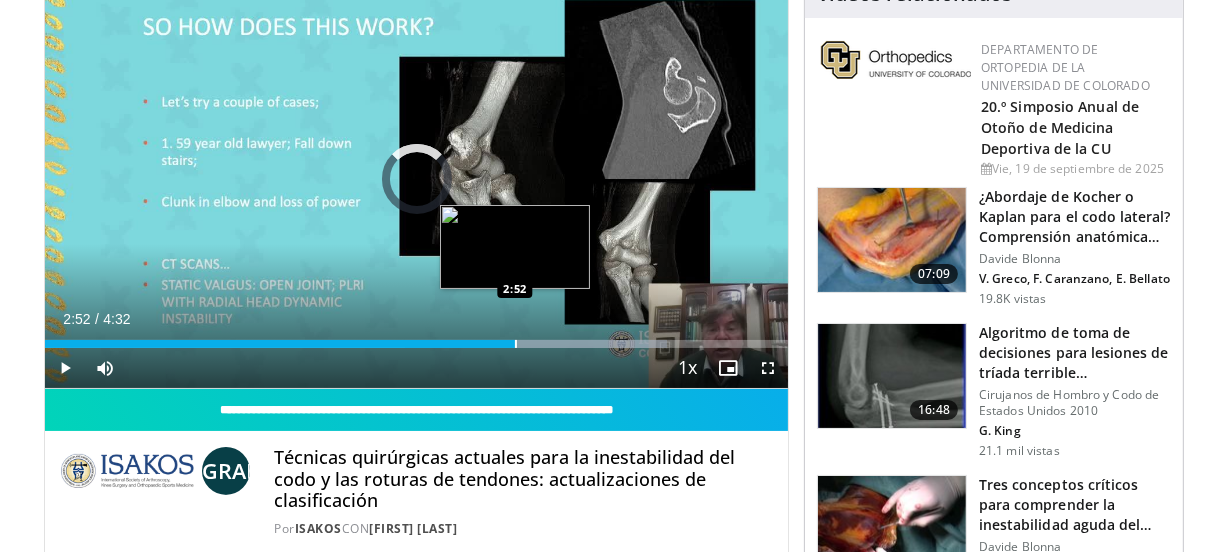 click at bounding box center [516, 344] 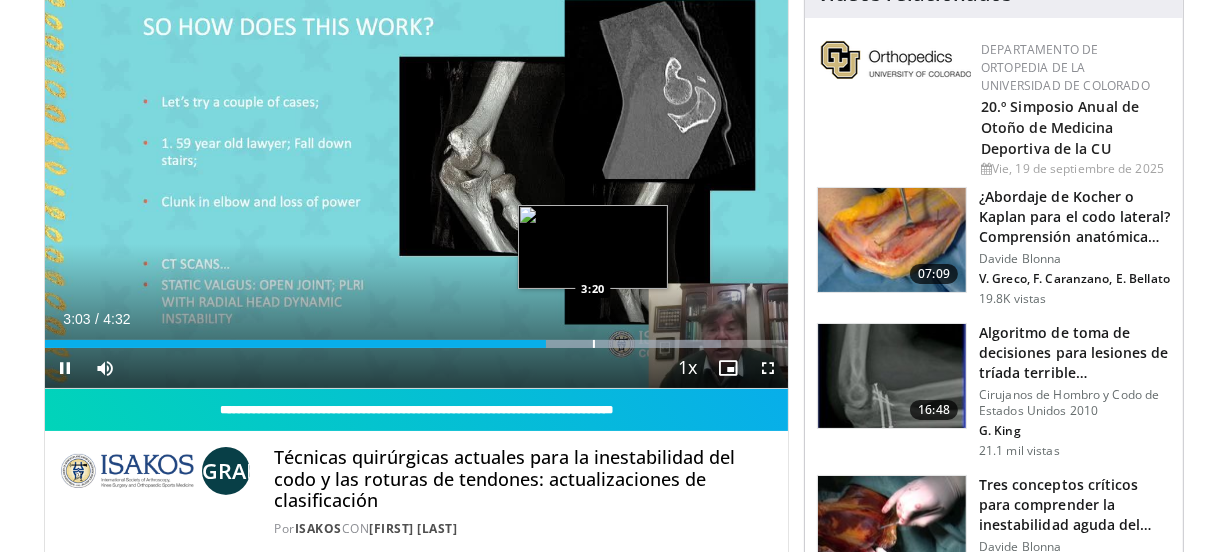 click on "Loaded :  91.02% 3:03 3:20" at bounding box center [416, 338] 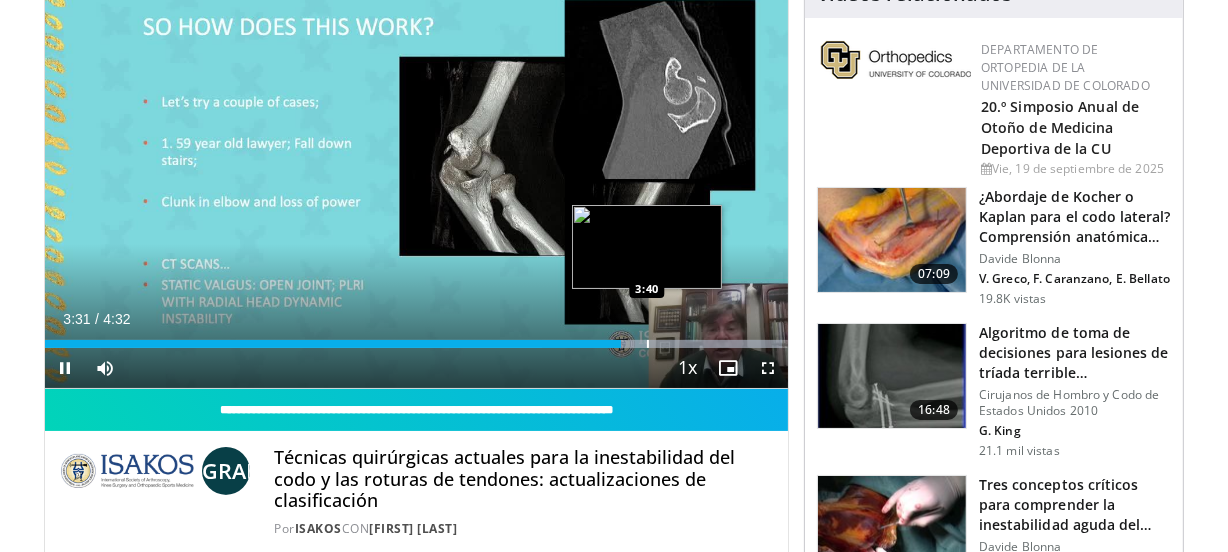 click at bounding box center (648, 344) 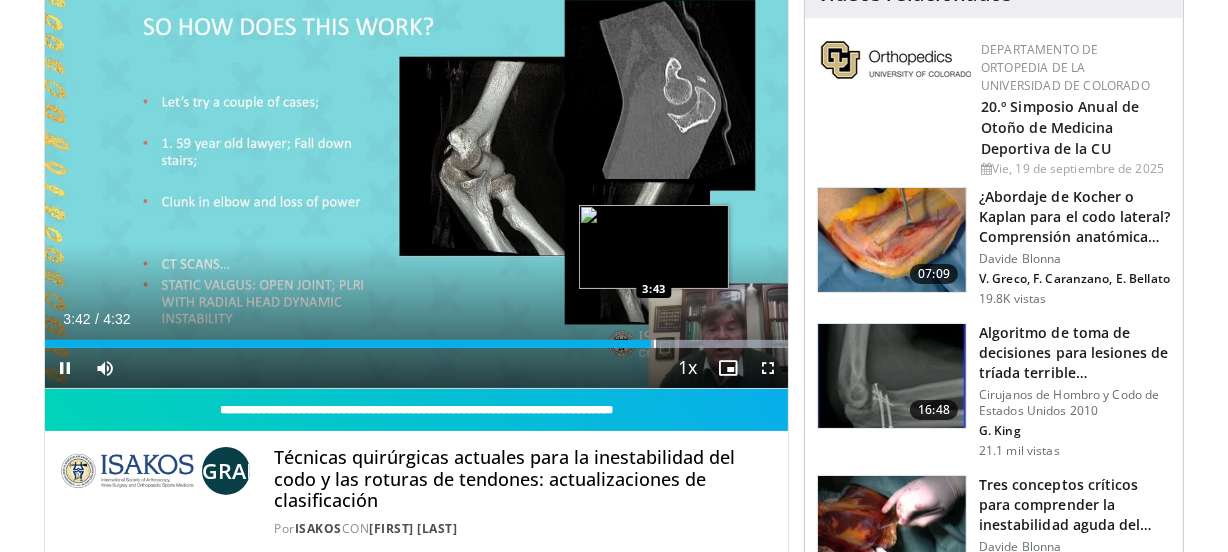 click at bounding box center (655, 344) 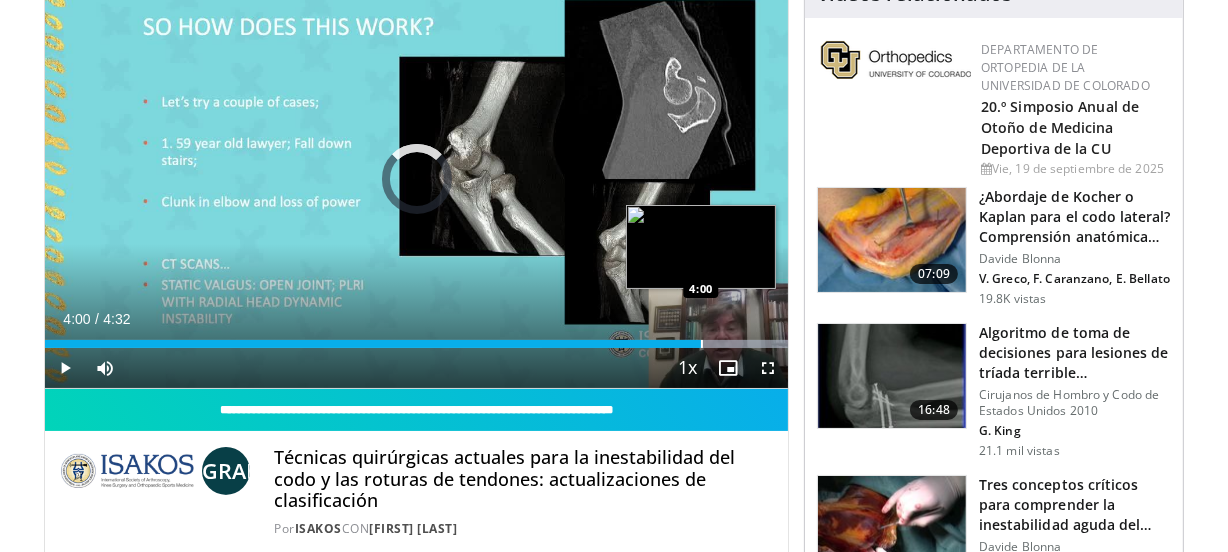 click at bounding box center [702, 344] 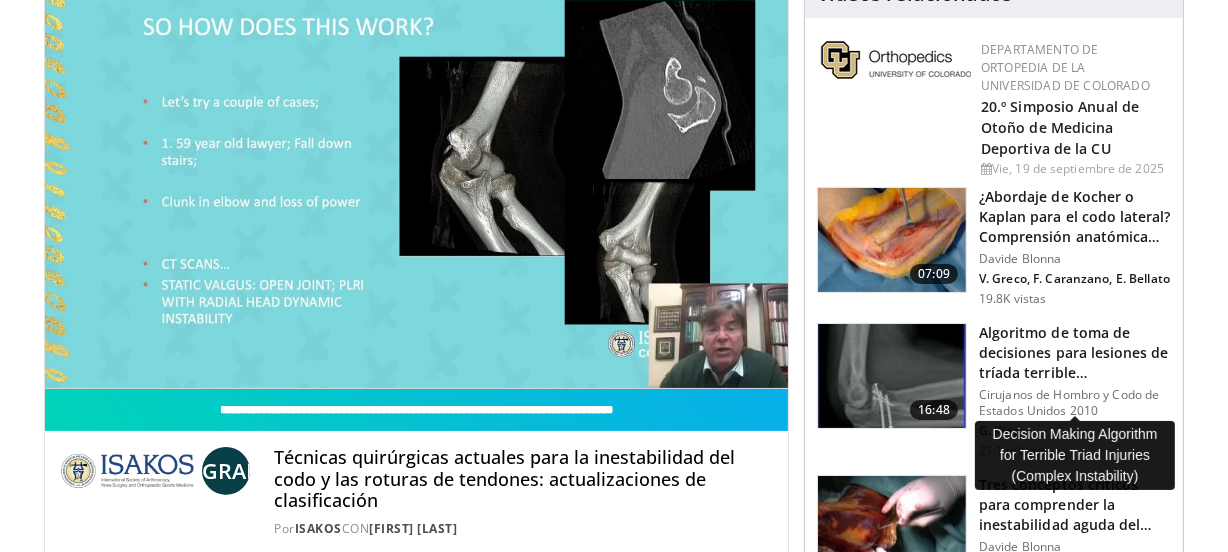 click on "Algoritmo de toma de decisiones para lesiones de tríada terrible (instantáneas complejas)" at bounding box center [1074, 362] 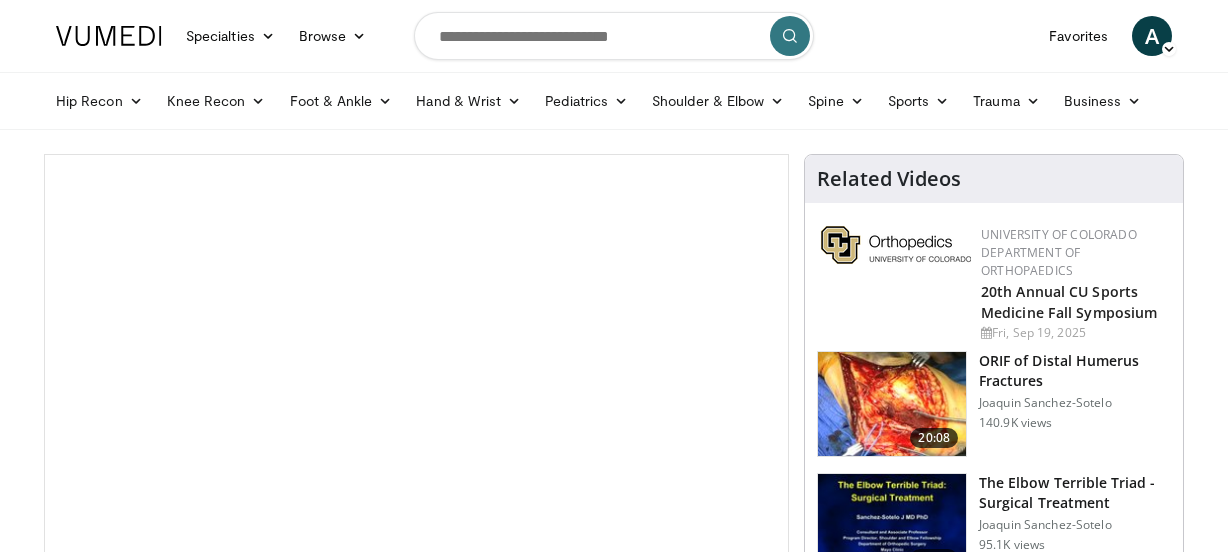 scroll, scrollTop: 0, scrollLeft: 0, axis: both 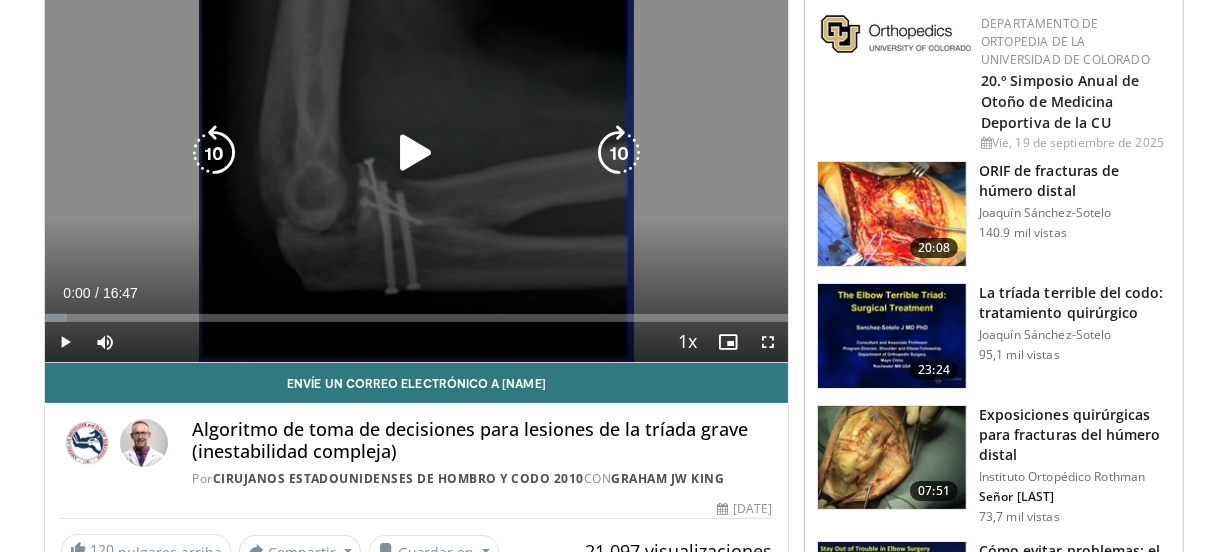 click at bounding box center (416, 153) 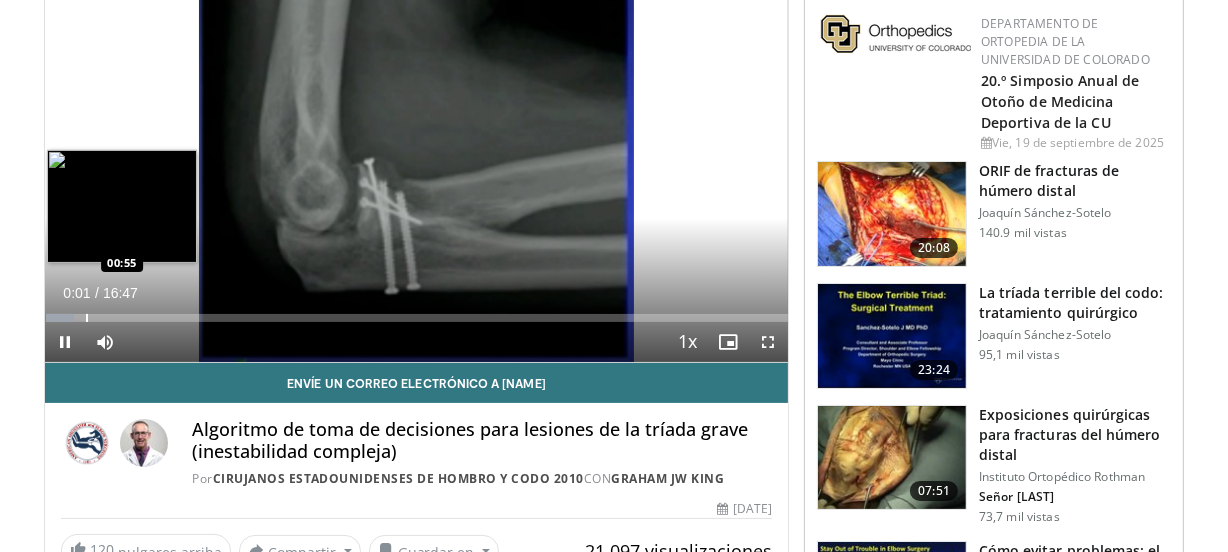 click at bounding box center (87, 318) 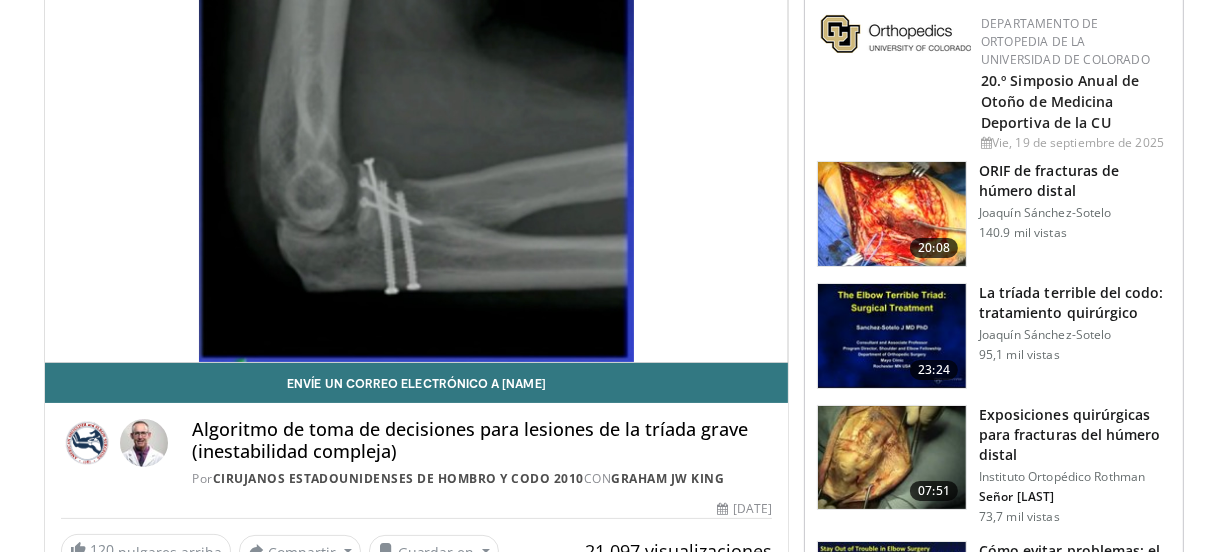 click on "10 seconds
Tap to unmute" at bounding box center (416, 153) 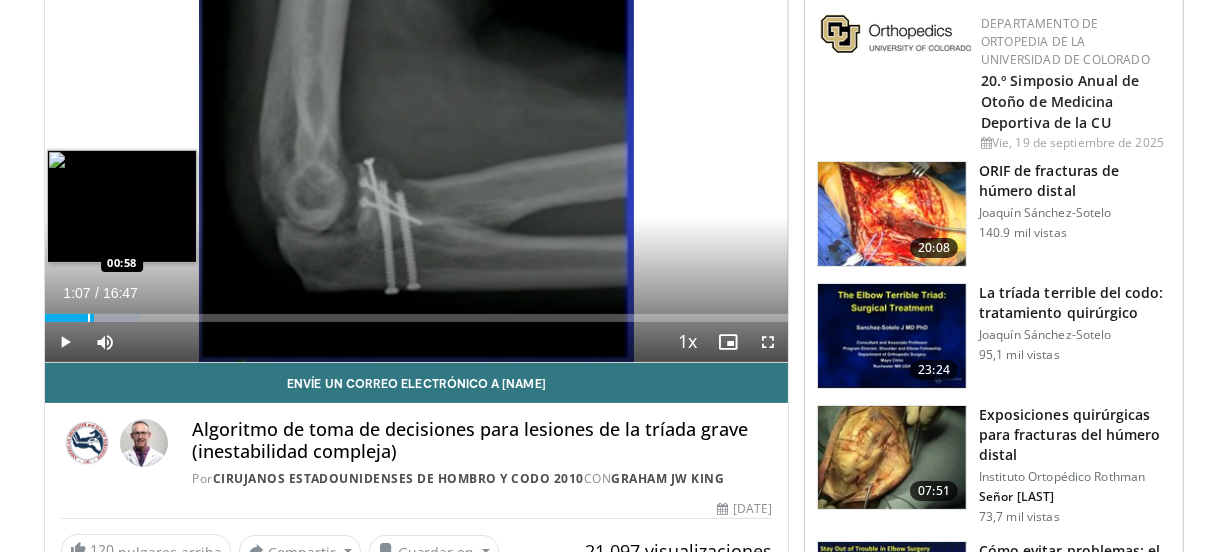 click at bounding box center [89, 318] 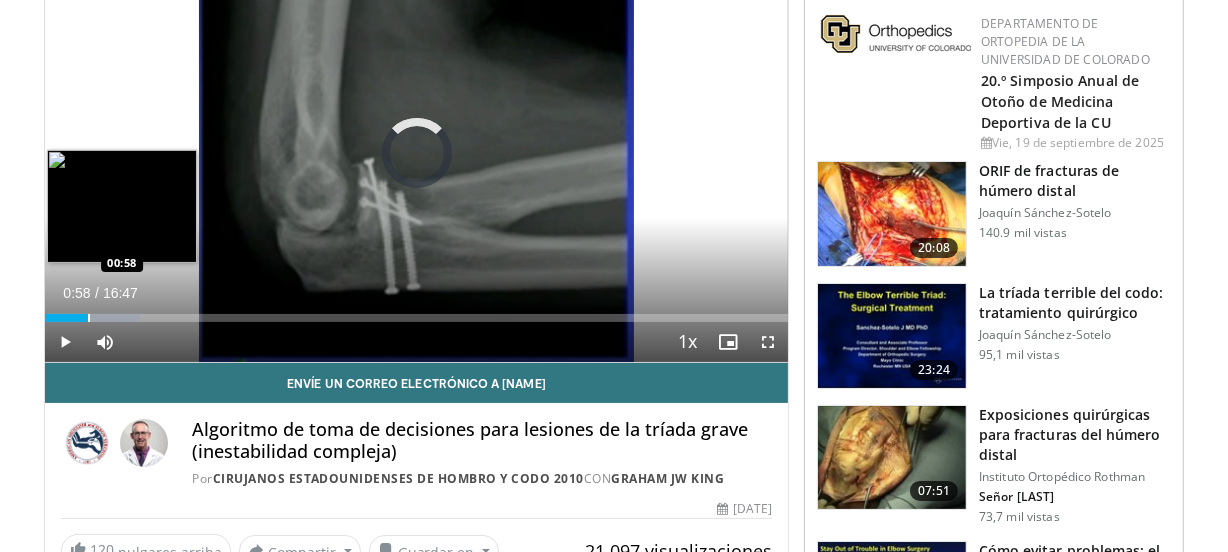 click at bounding box center [89, 318] 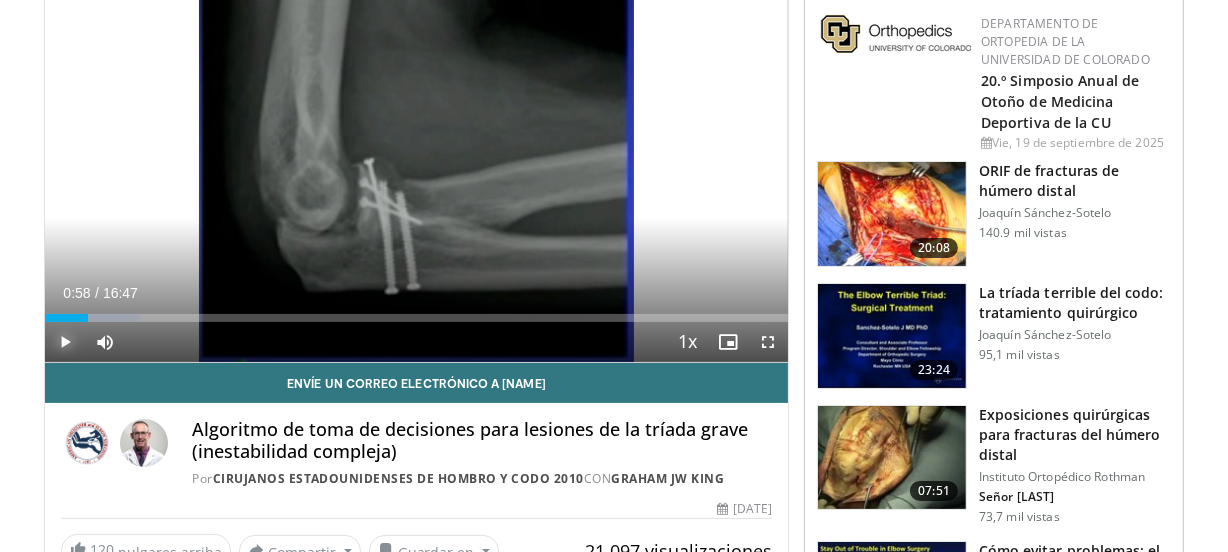 click at bounding box center [65, 342] 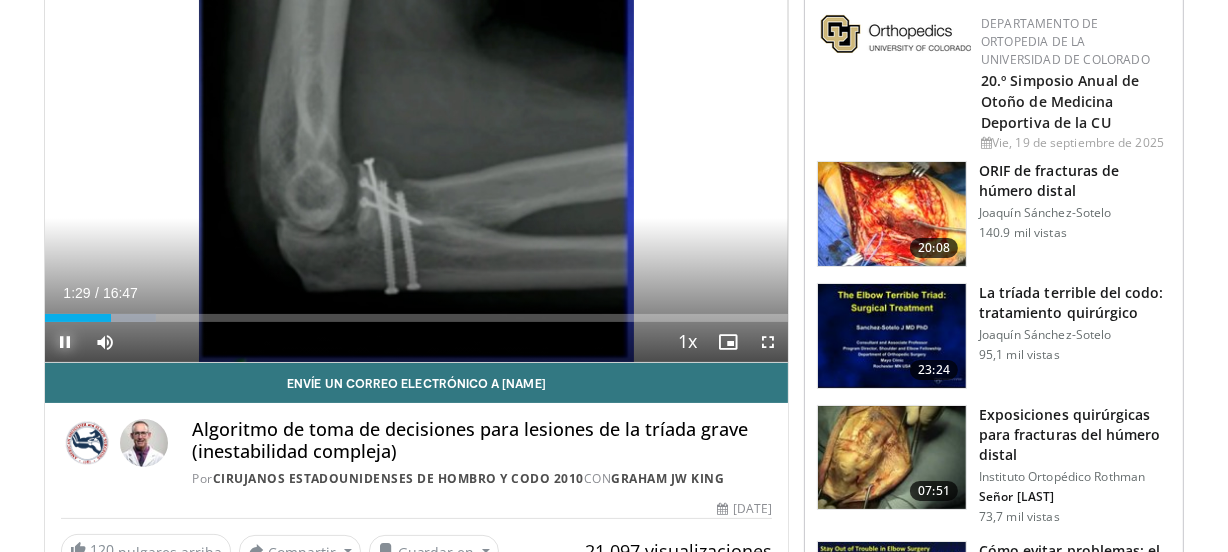 click at bounding box center [65, 342] 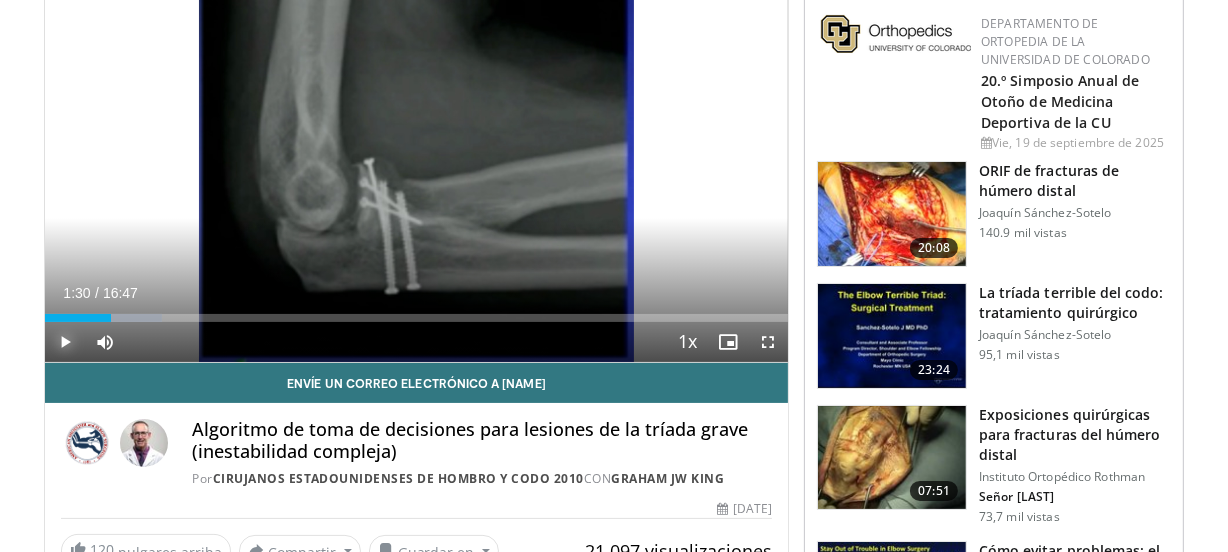 click at bounding box center [65, 342] 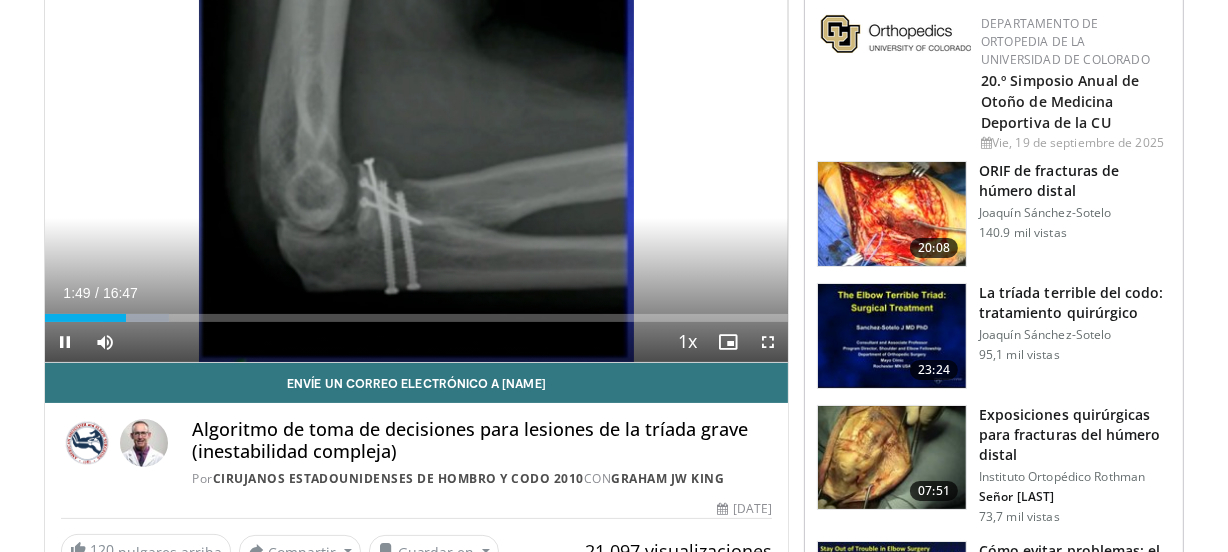 click on "**********" at bounding box center (416, 153) 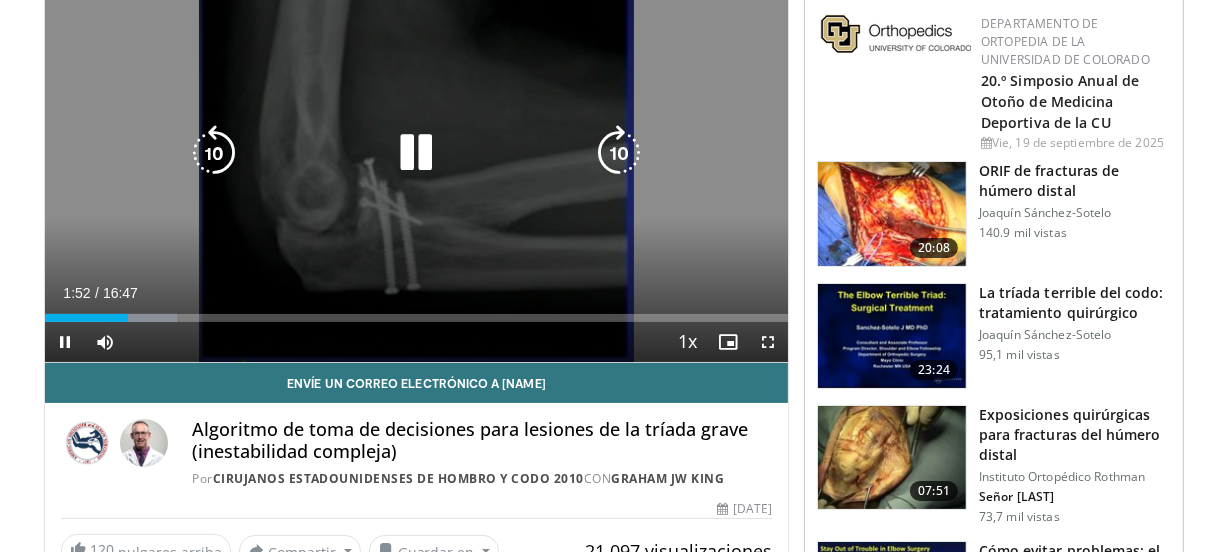 click at bounding box center [416, 153] 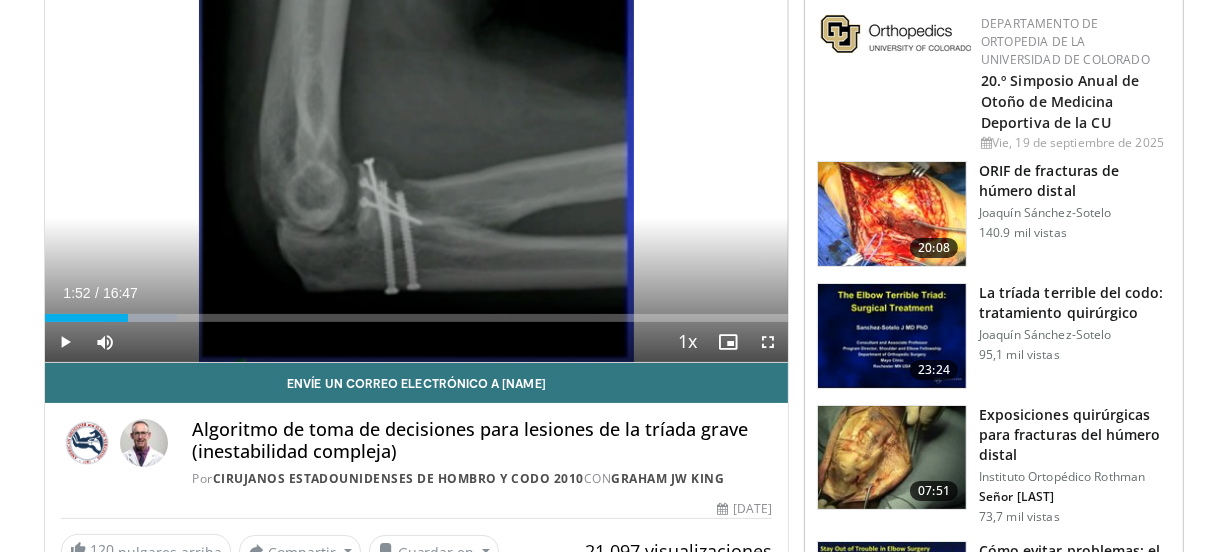 click at bounding box center [416, 153] 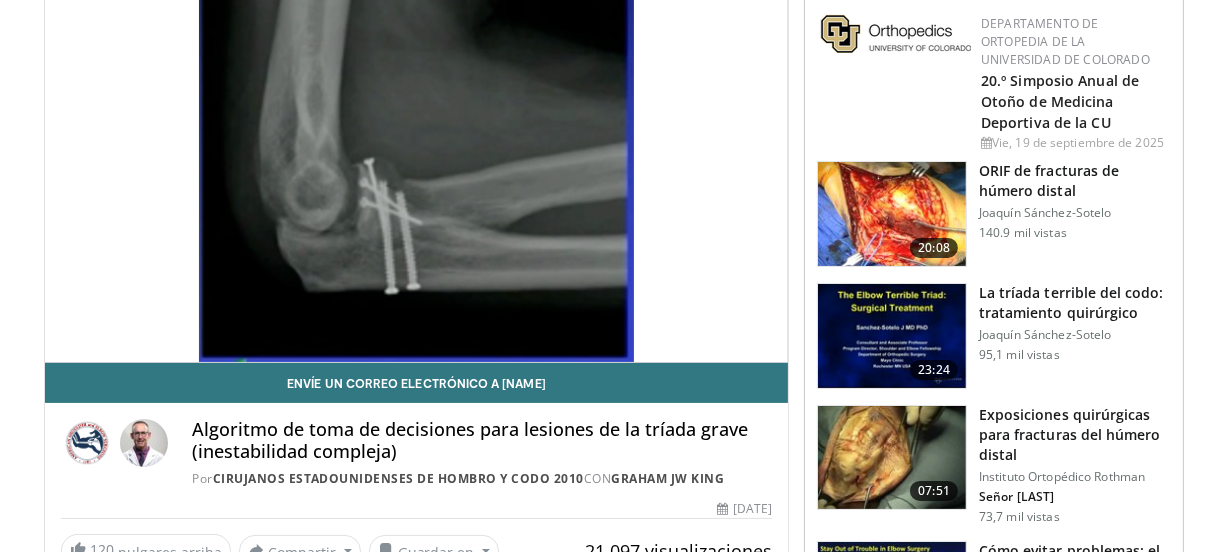 click on "10 seconds
Tap to unmute" at bounding box center [416, 153] 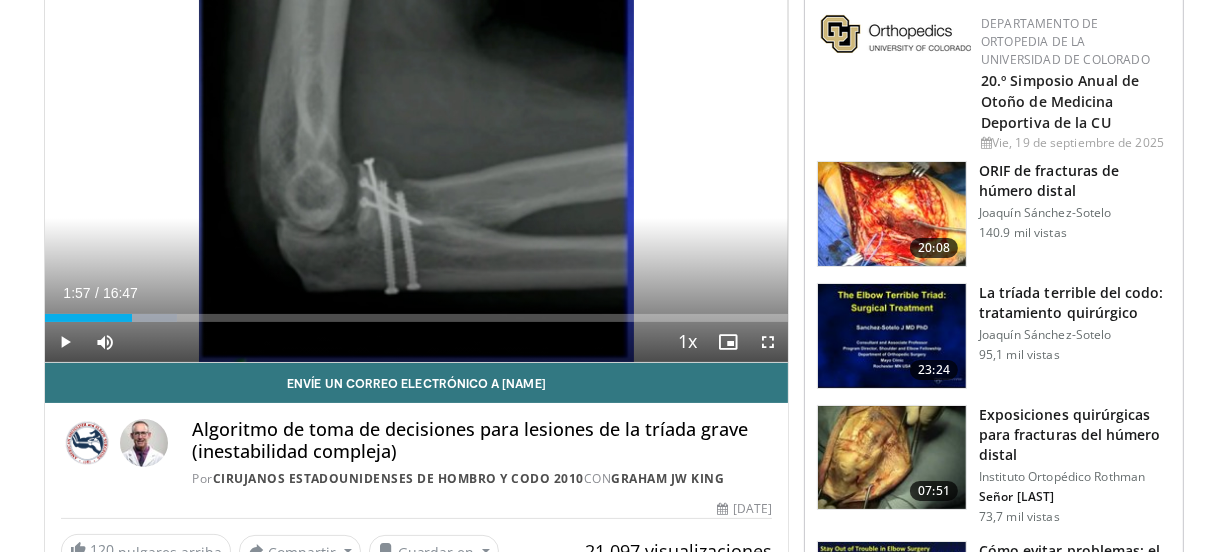 click on "10 seconds
Tap to unmute" at bounding box center (416, 153) 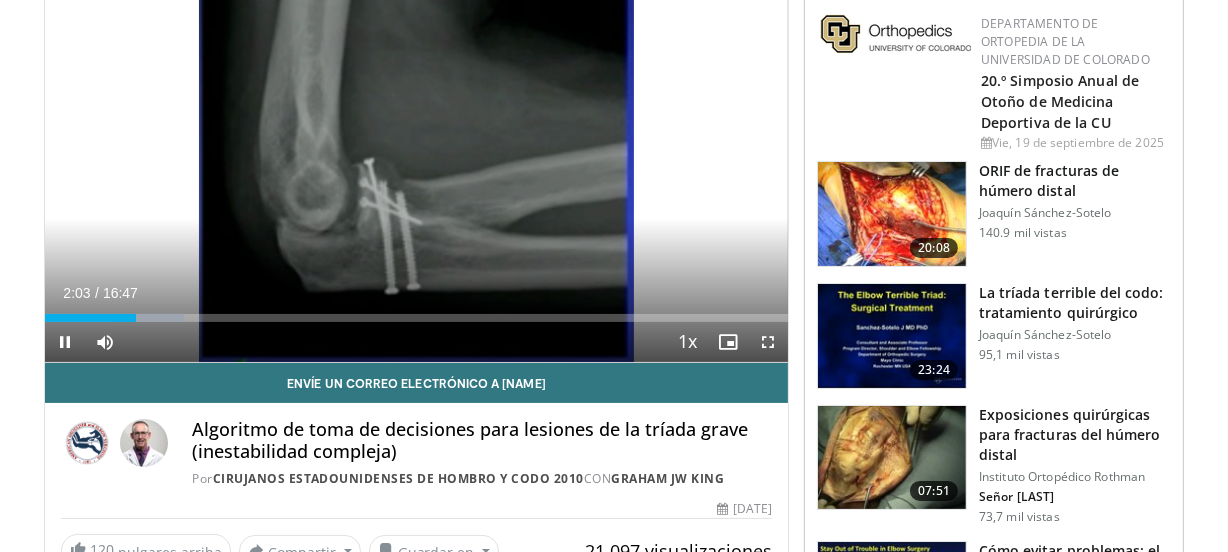 click on "10 seconds
Tap to unmute" at bounding box center (416, 153) 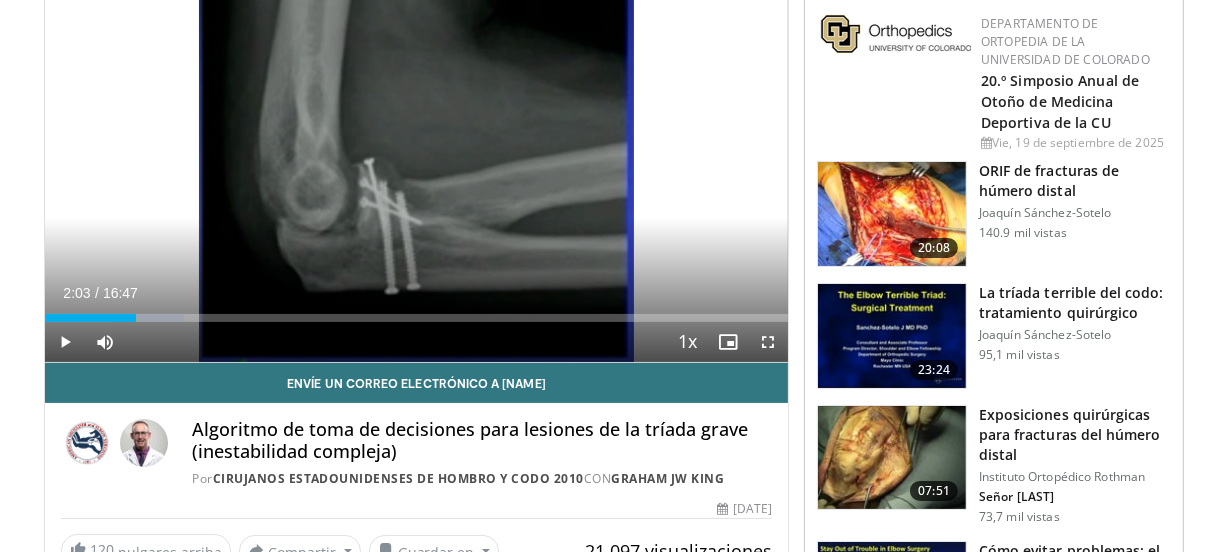click on "10 seconds
Tap to unmute" at bounding box center (416, 153) 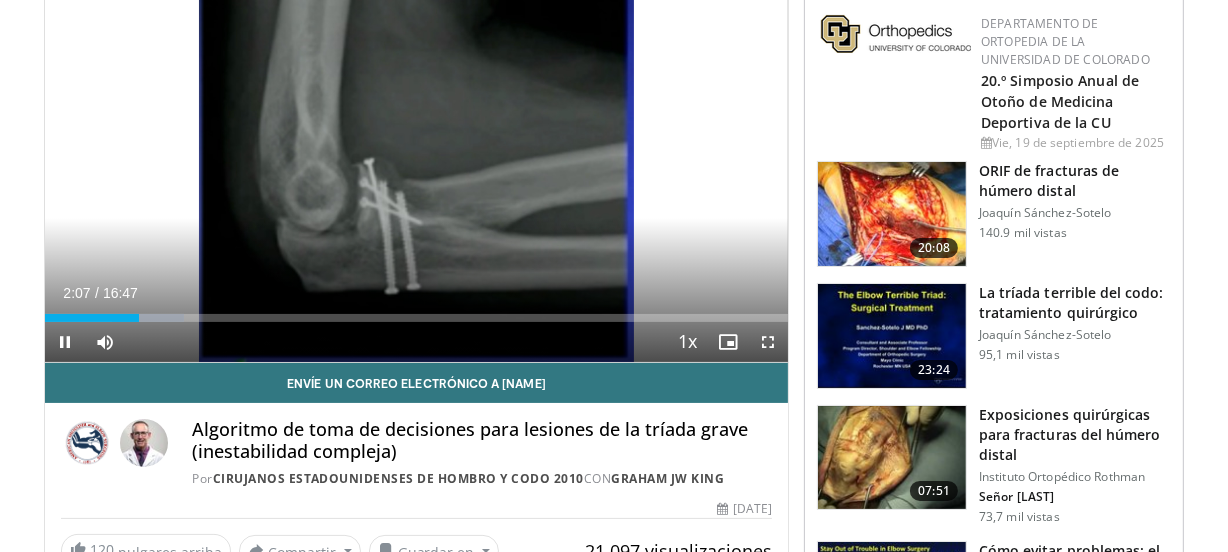 click on "10 seconds
Tap to unmute" at bounding box center (416, 153) 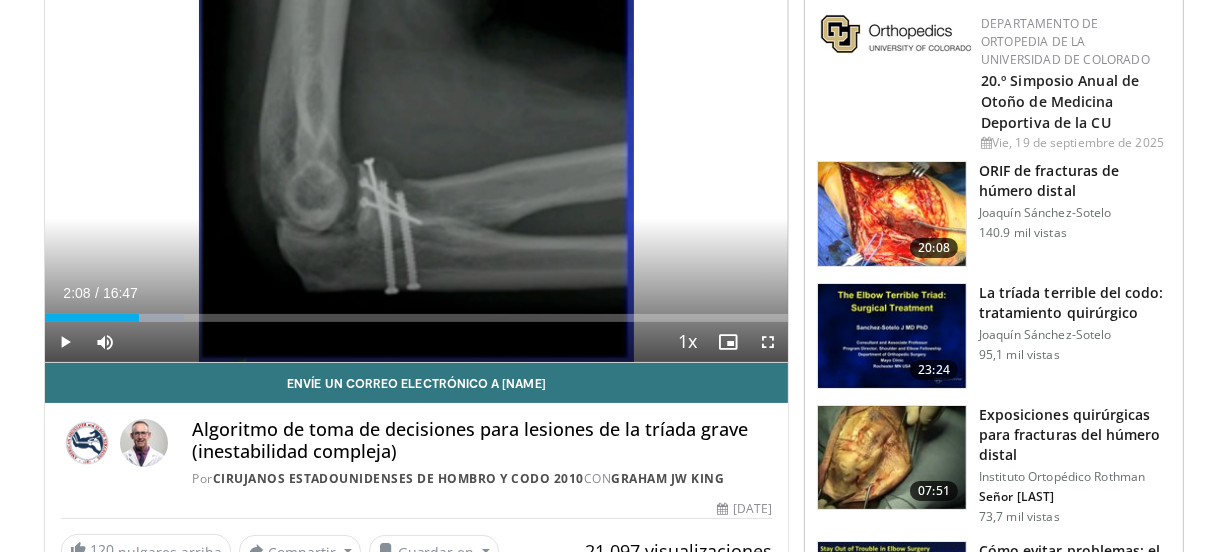 click on "10 seconds
Tap to unmute" at bounding box center [416, 153] 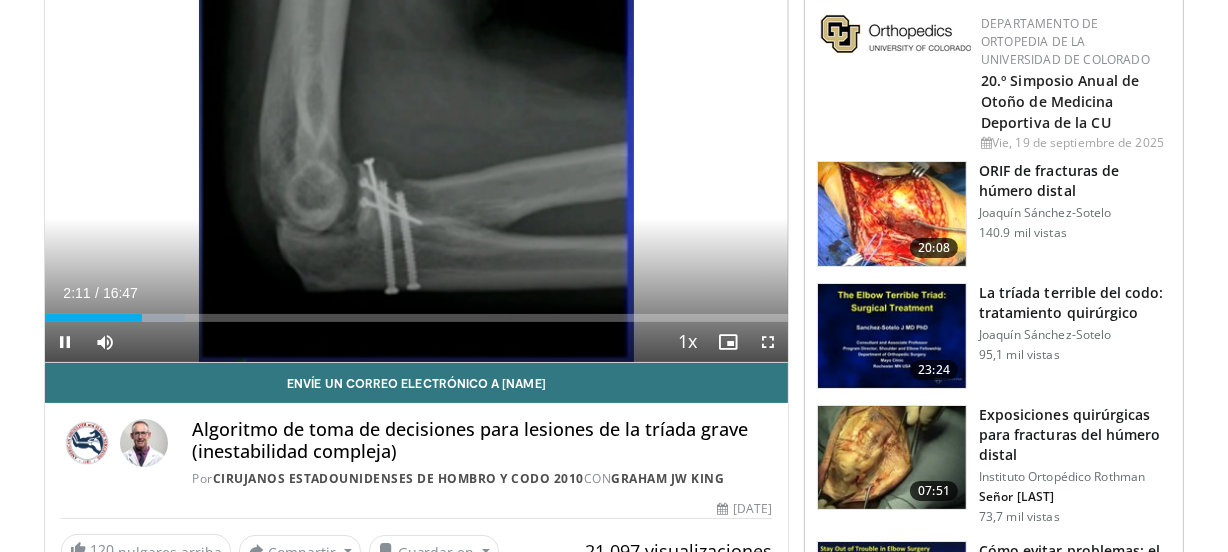 click on "10 seconds
Tap to unmute" at bounding box center [416, 153] 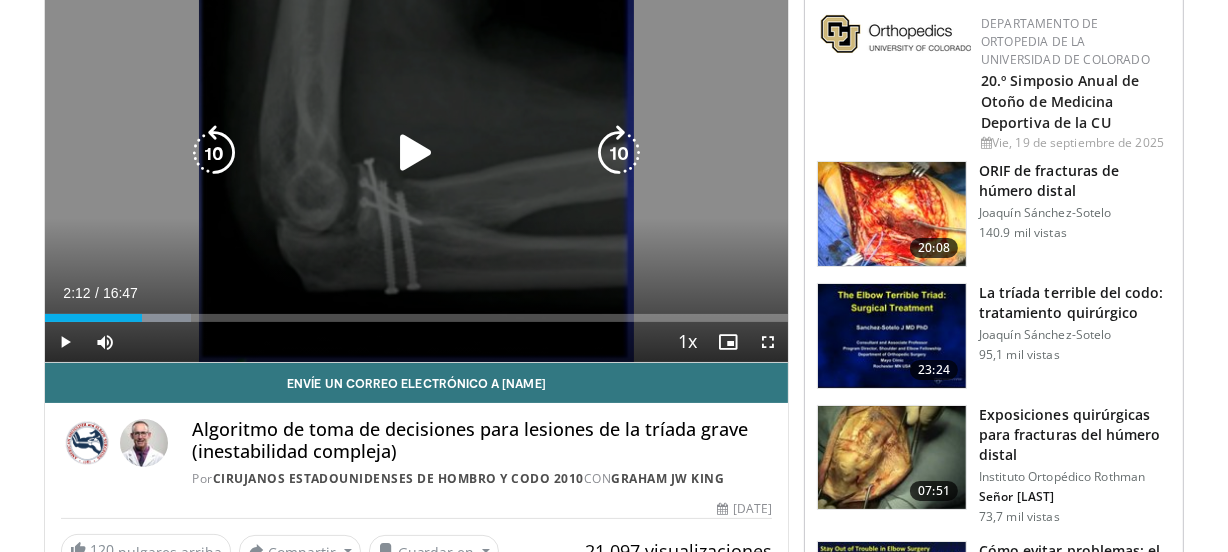click at bounding box center [416, 153] 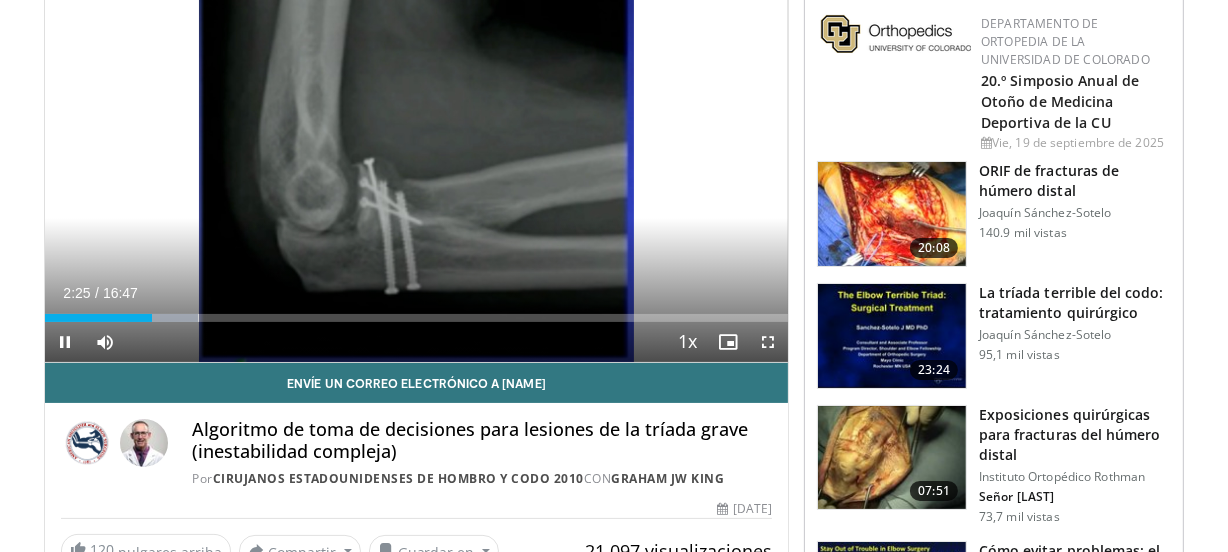 click on "10 seconds
Tap to unmute" at bounding box center [416, 153] 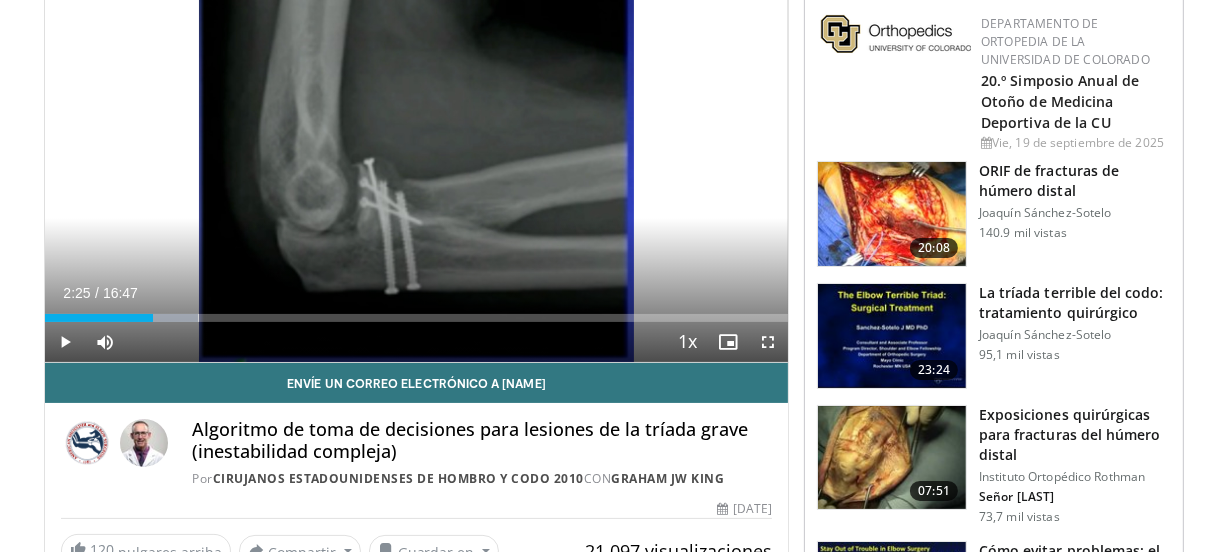click on "Current Time  2:25 / Duration  16:47 Play Skip Backward Skip Forward Mute 0% Loaded :  20.66% 02:25 01:56 Stream Type  LIVE Seek to live, currently behind live LIVE   1x Playback Rate 0.5x 0.75x 1x , selected 1.25x 1.5x 1.75x 2x Chapters Chapters Descriptions descriptions off , selected Captions captions settings , opens captions settings dialog captions off , selected Audio Track en (Main) , selected Fullscreen Enable picture-in-picture mode" at bounding box center [416, 342] 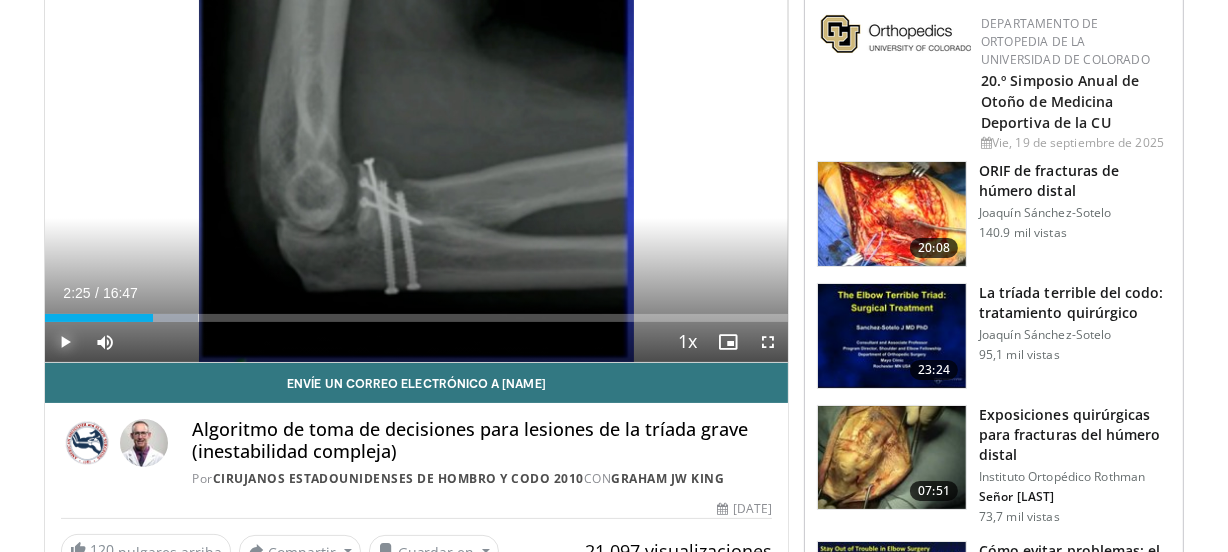 click at bounding box center (65, 342) 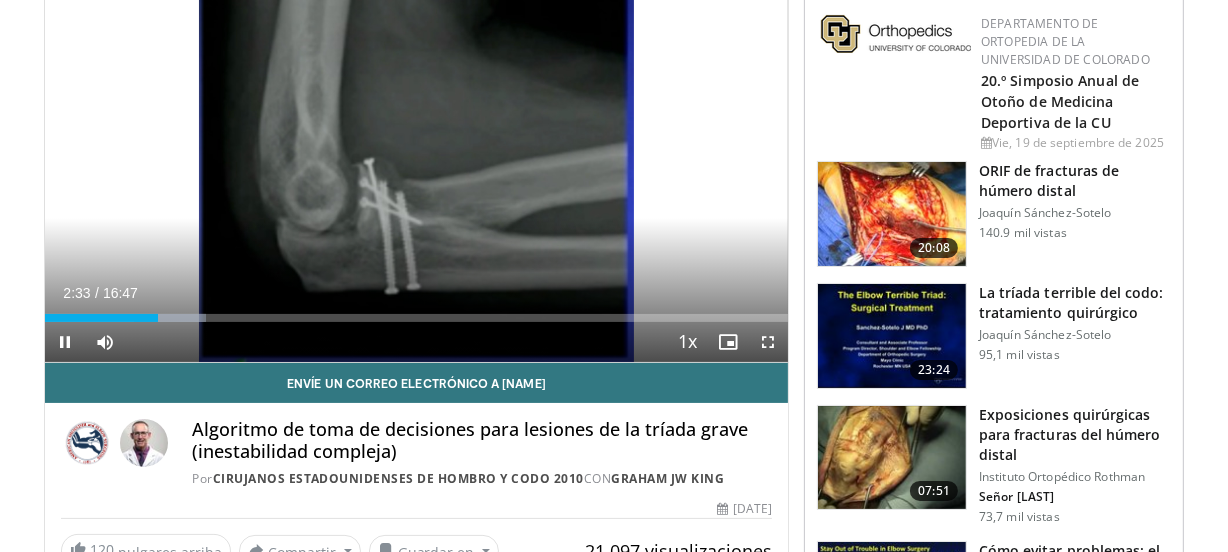 click on "**********" at bounding box center (416, 153) 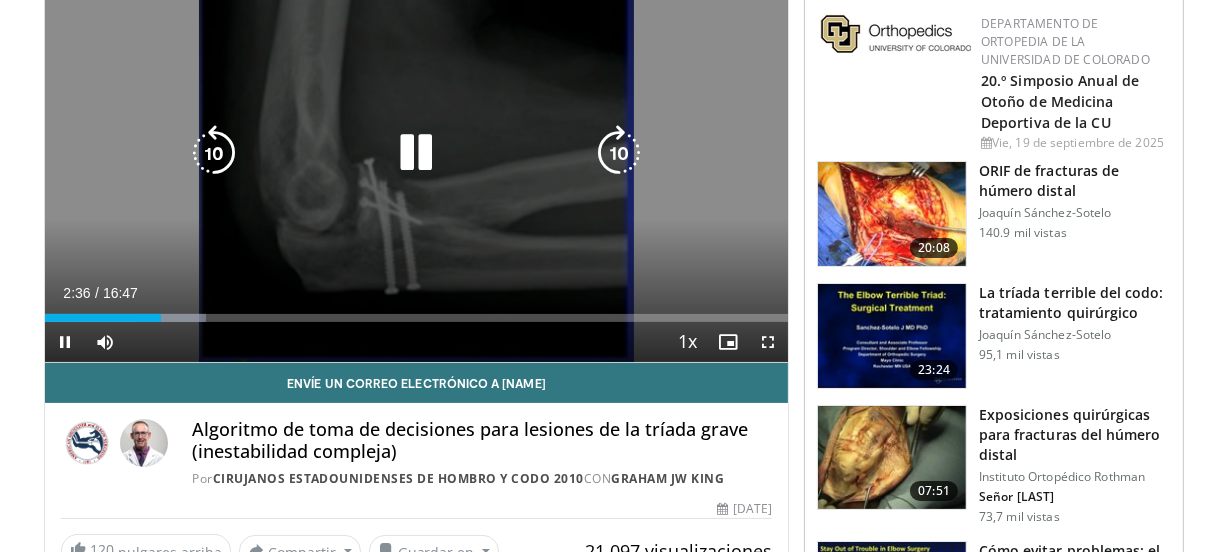 click at bounding box center [416, 153] 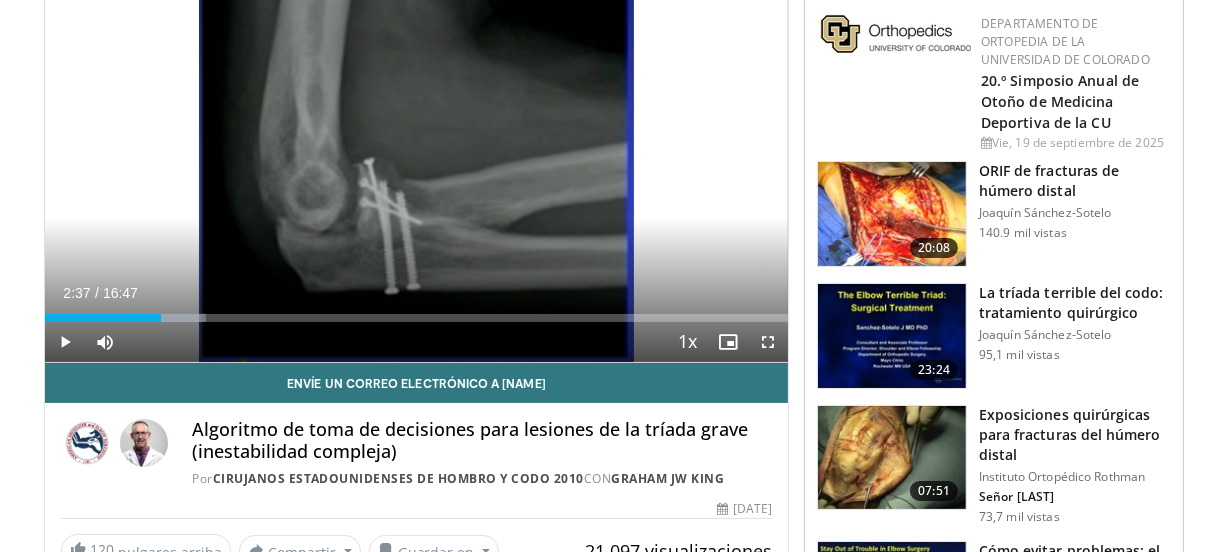 click on "10 seconds
Tap to unmute" at bounding box center (416, 153) 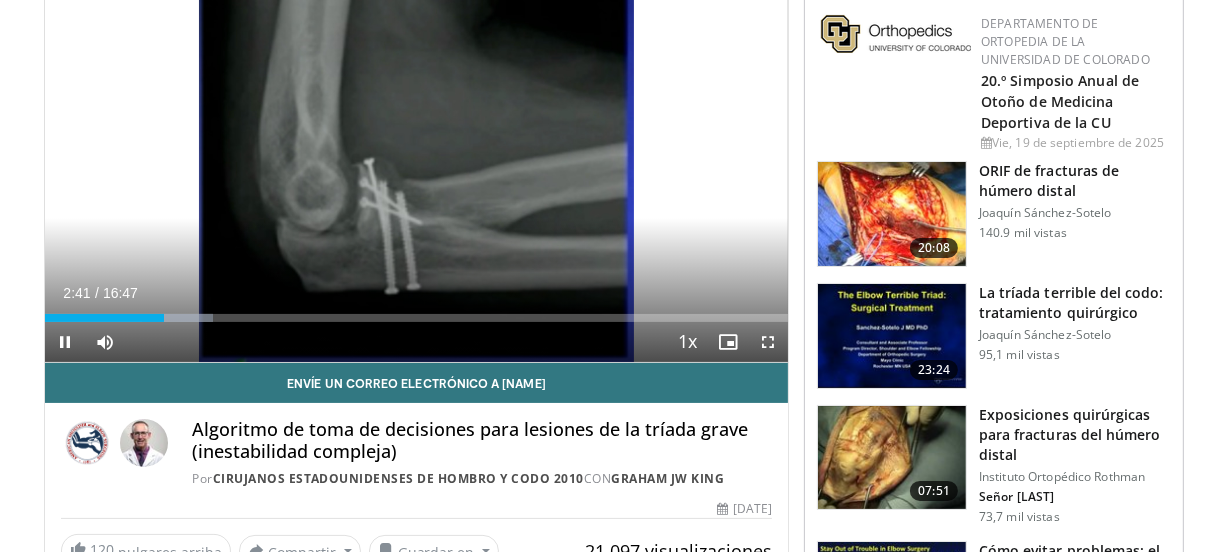 click on "10 seconds
Tap to unmute" at bounding box center (416, 153) 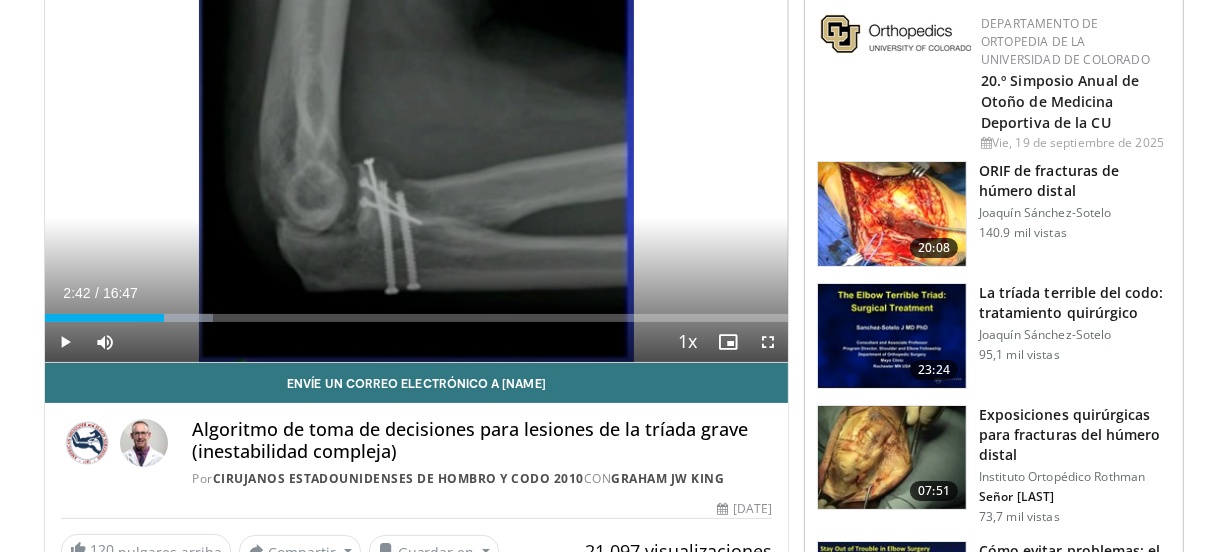 click on "10 seconds
Tap to unmute" at bounding box center (416, 153) 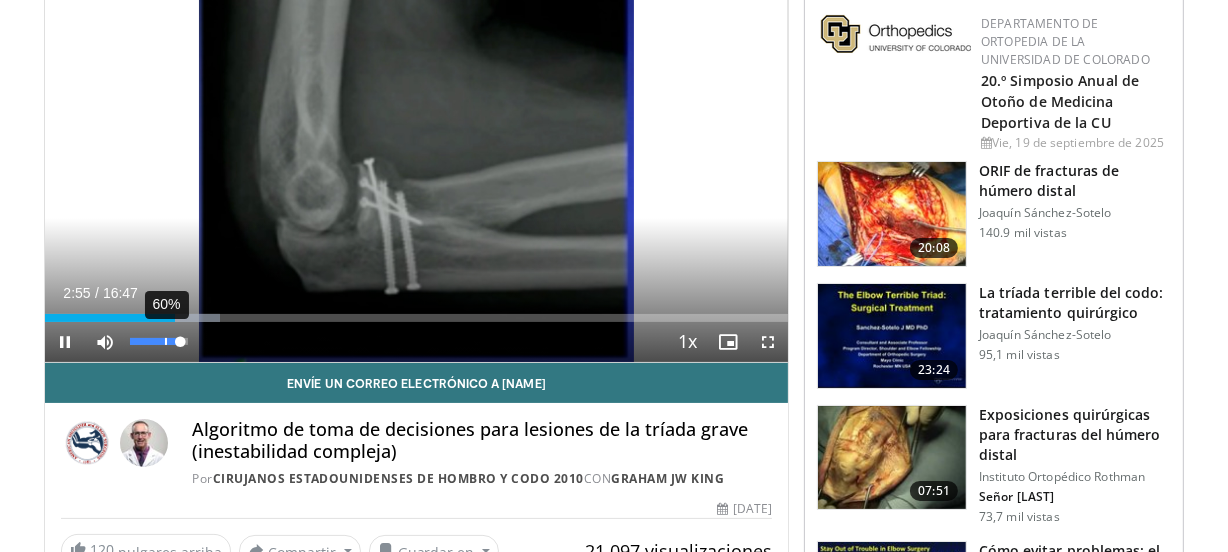 click on "60%" at bounding box center (158, 341) 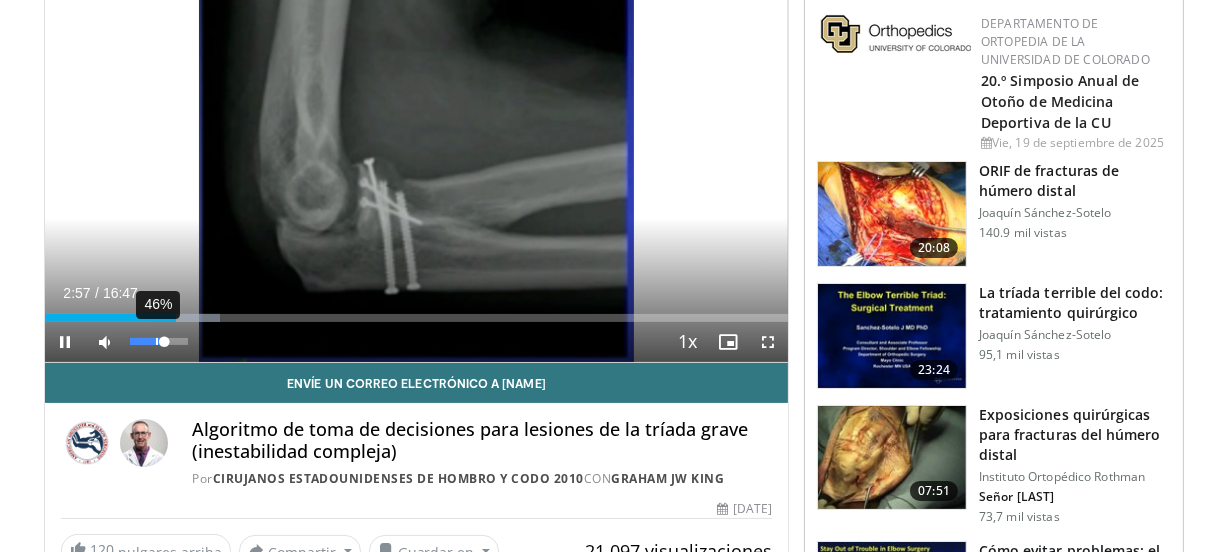 click on "**********" at bounding box center [416, 153] 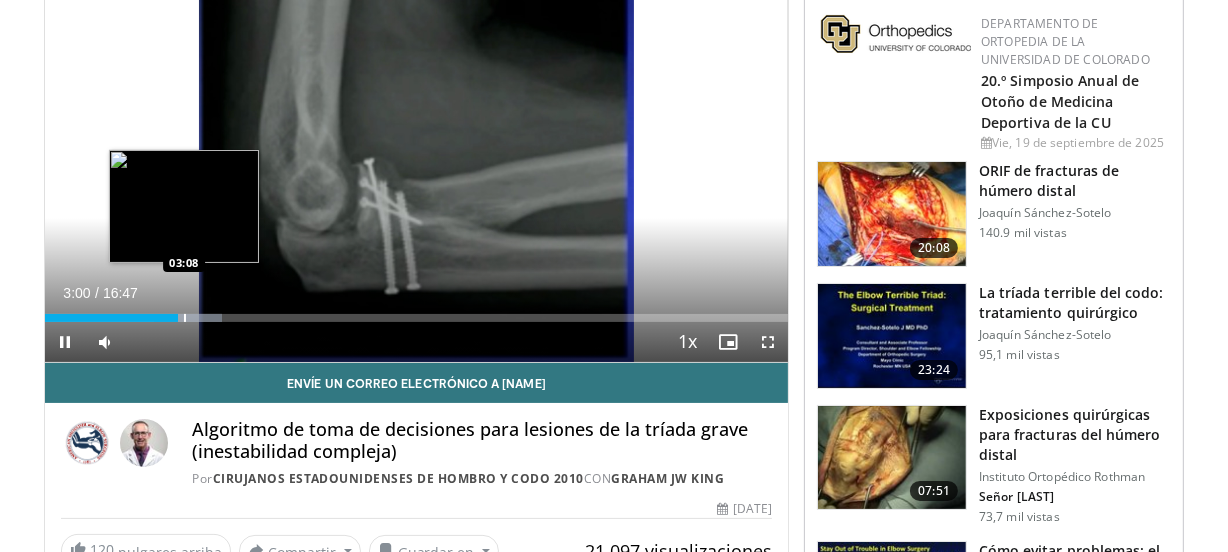 click on "Loaded :  23.81% 03:00 03:08" at bounding box center (416, 312) 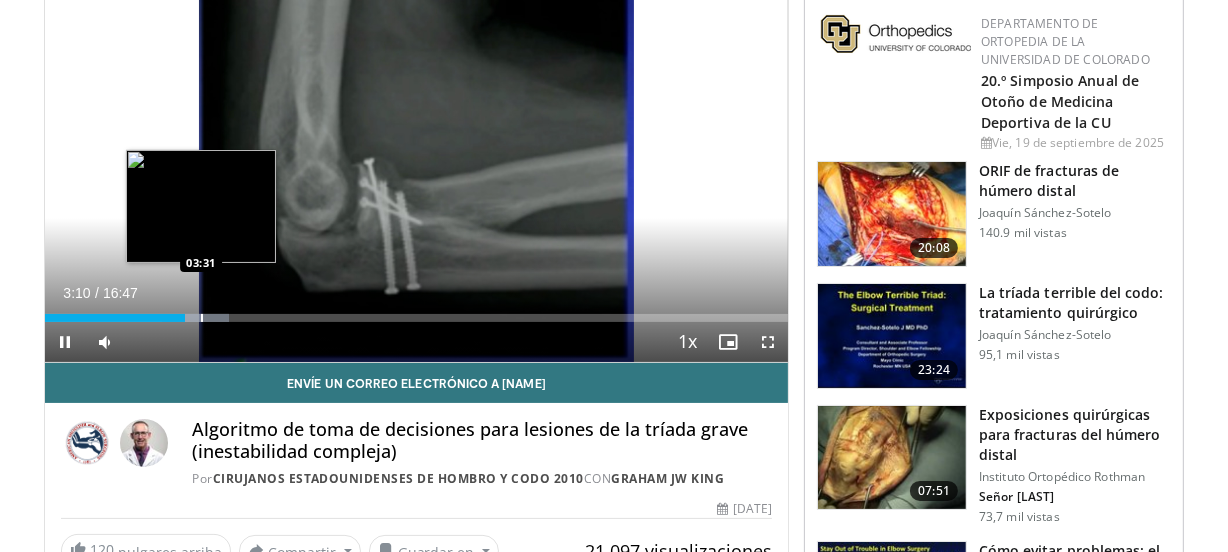 click at bounding box center [202, 318] 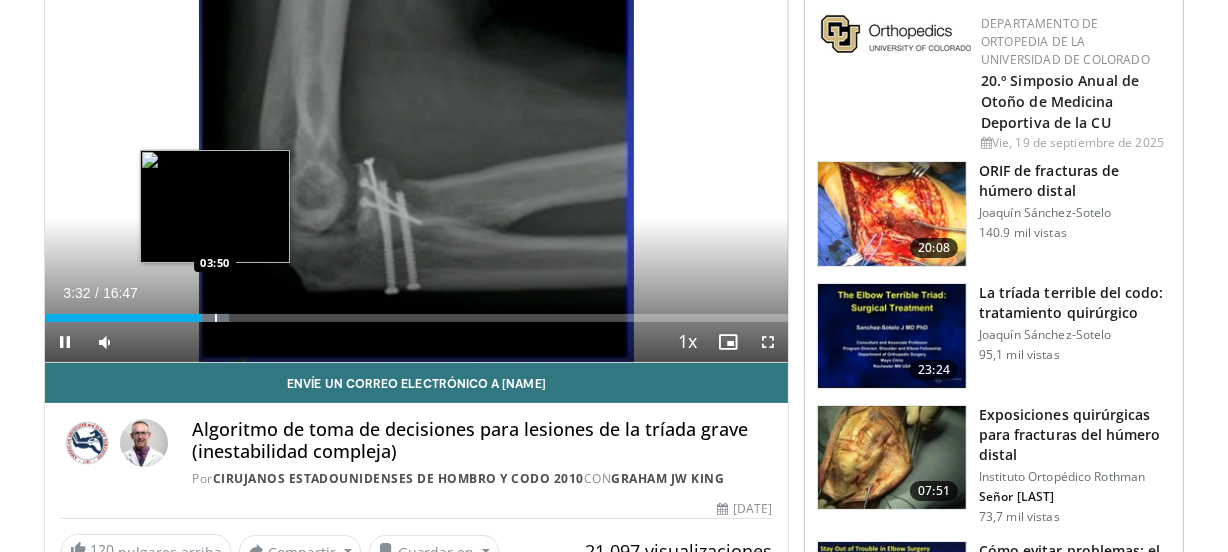 click on "10 seconds
Tap to unmute" at bounding box center (416, 153) 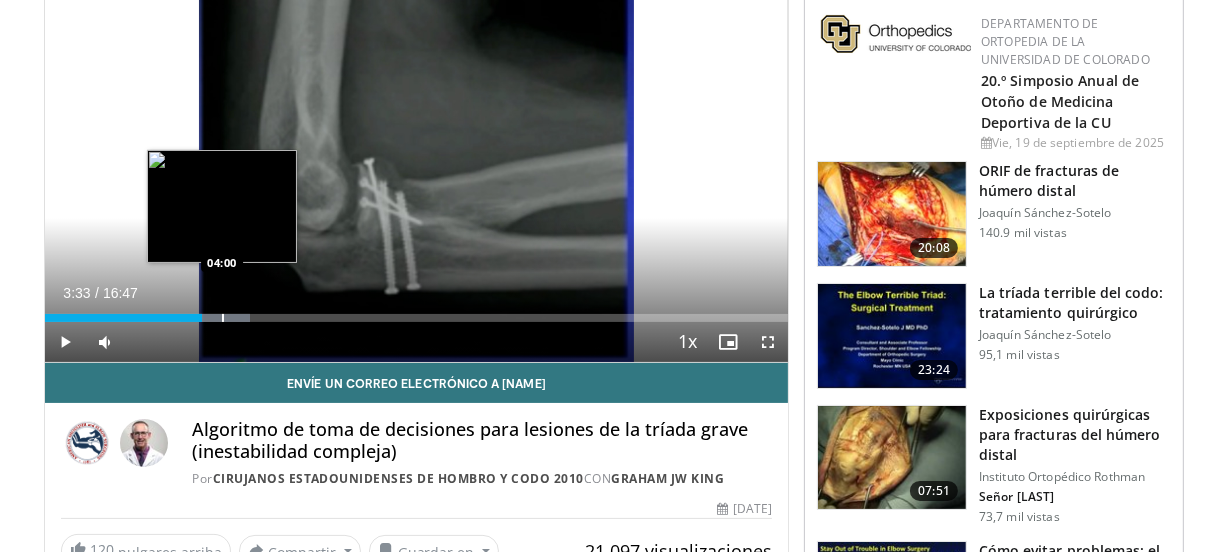 click at bounding box center [223, 318] 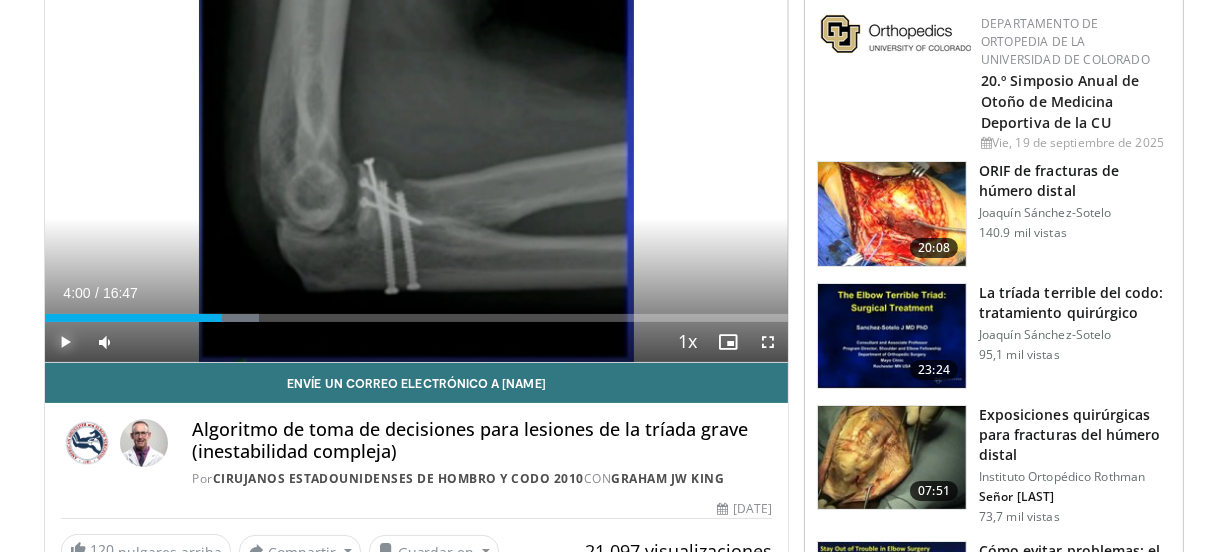 click at bounding box center [65, 342] 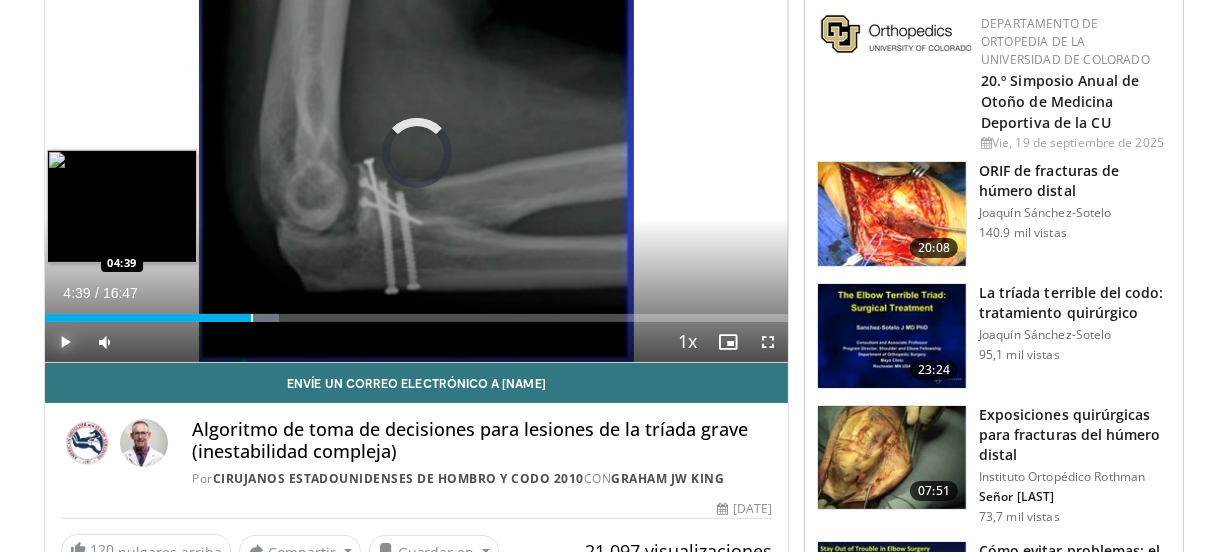 click at bounding box center (252, 318) 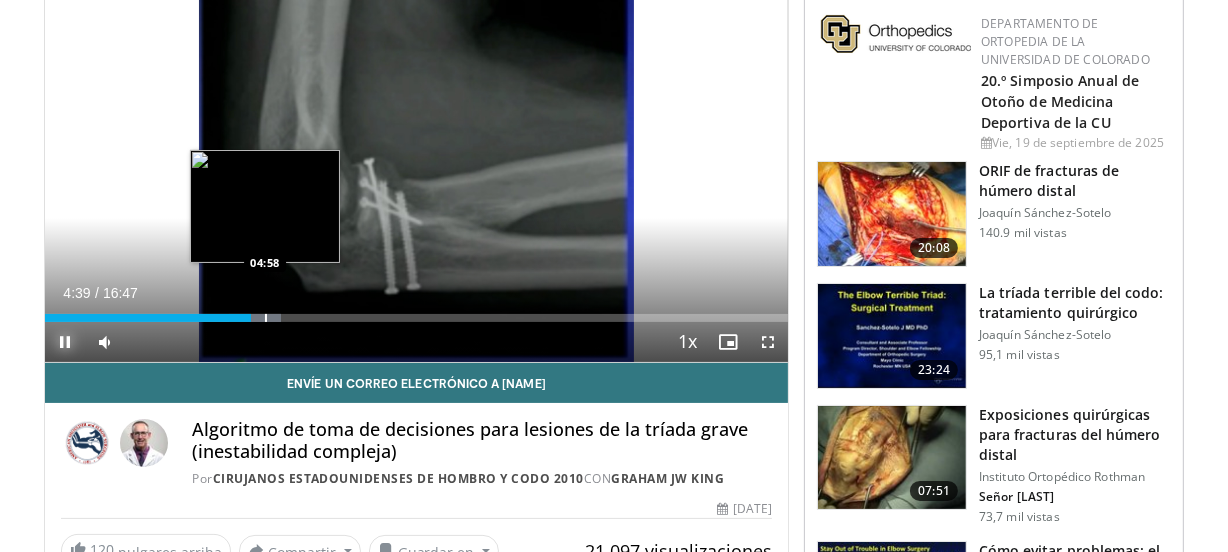 click at bounding box center [266, 318] 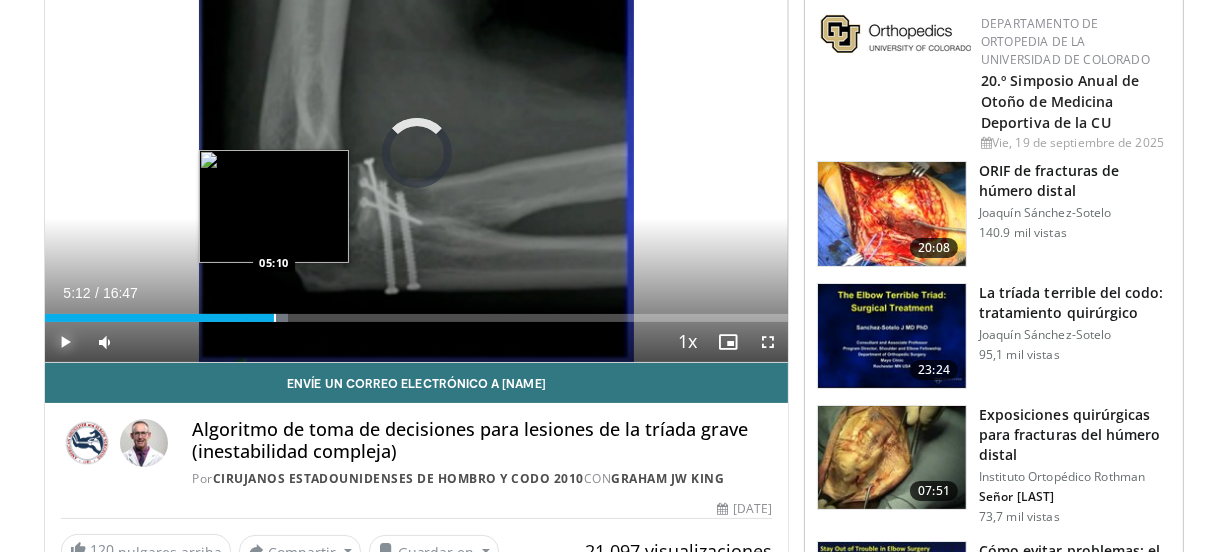 click at bounding box center [275, 318] 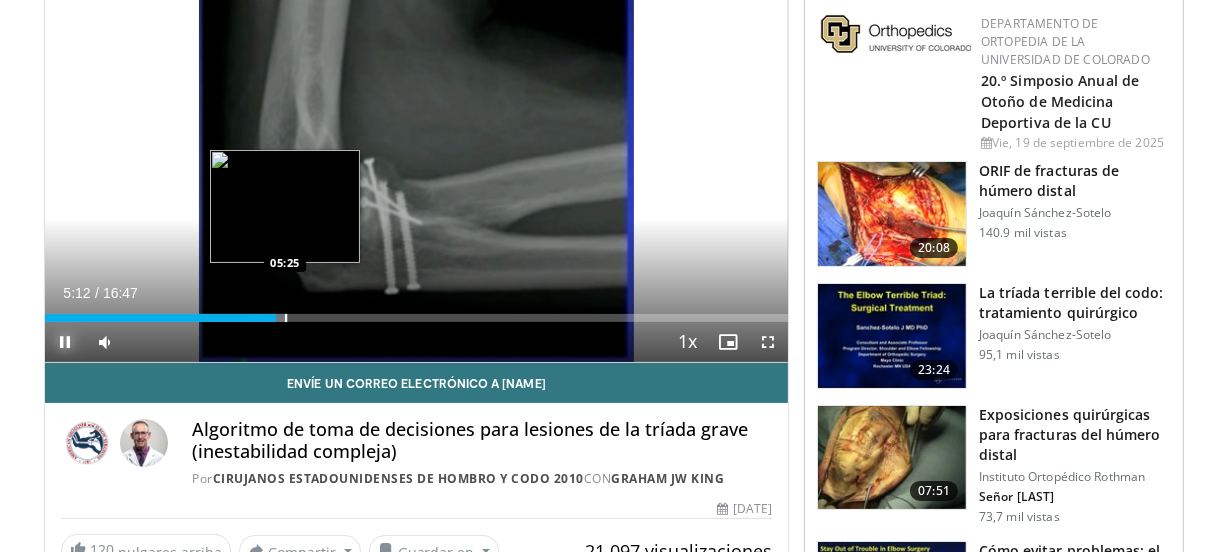 click at bounding box center (286, 318) 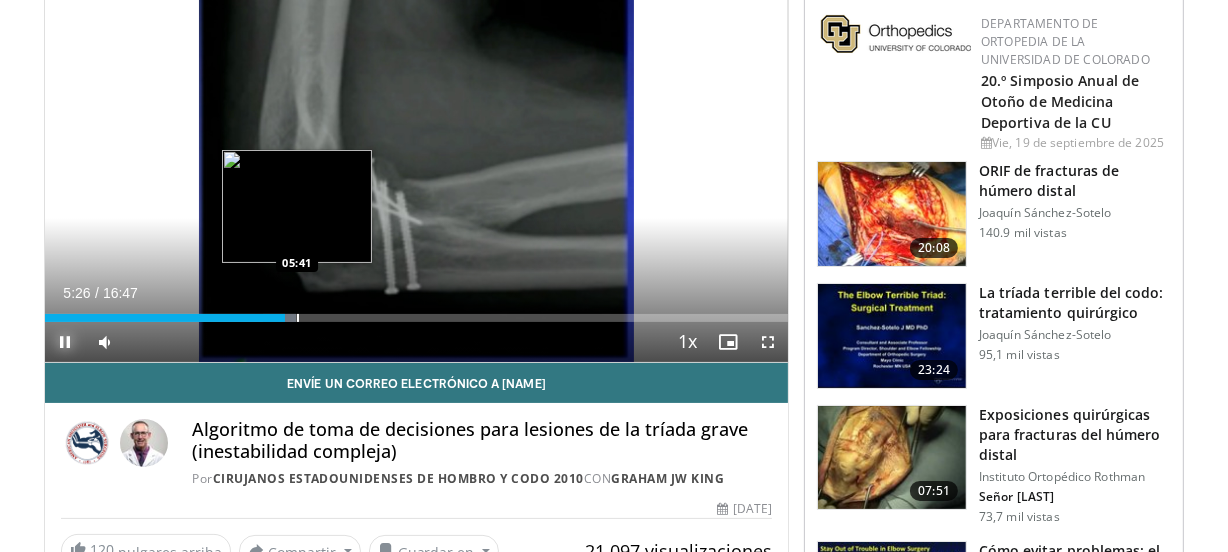 click at bounding box center [298, 318] 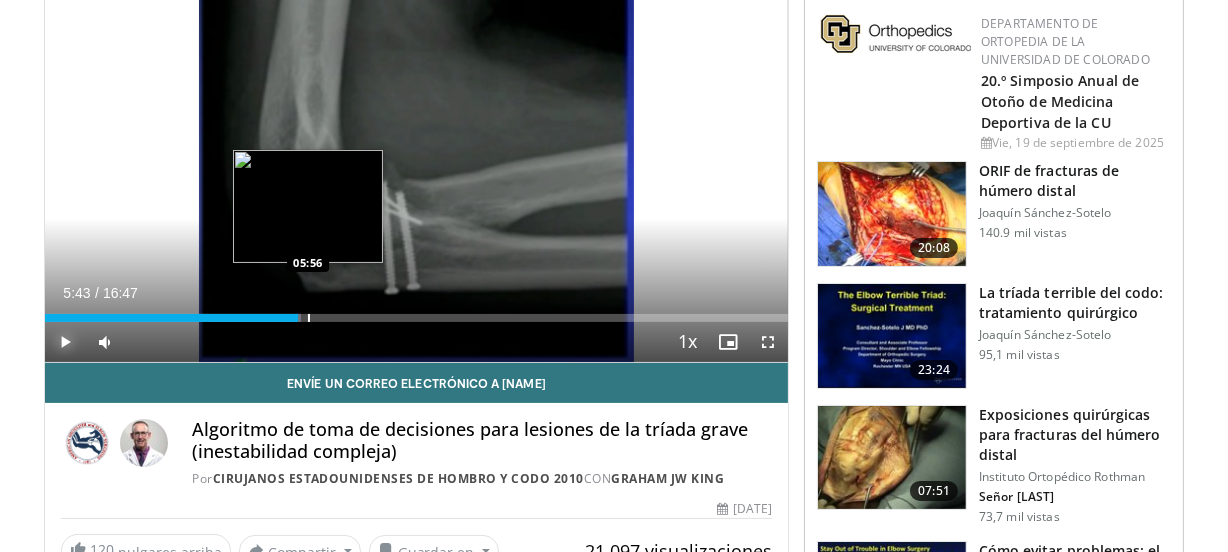 click at bounding box center [309, 318] 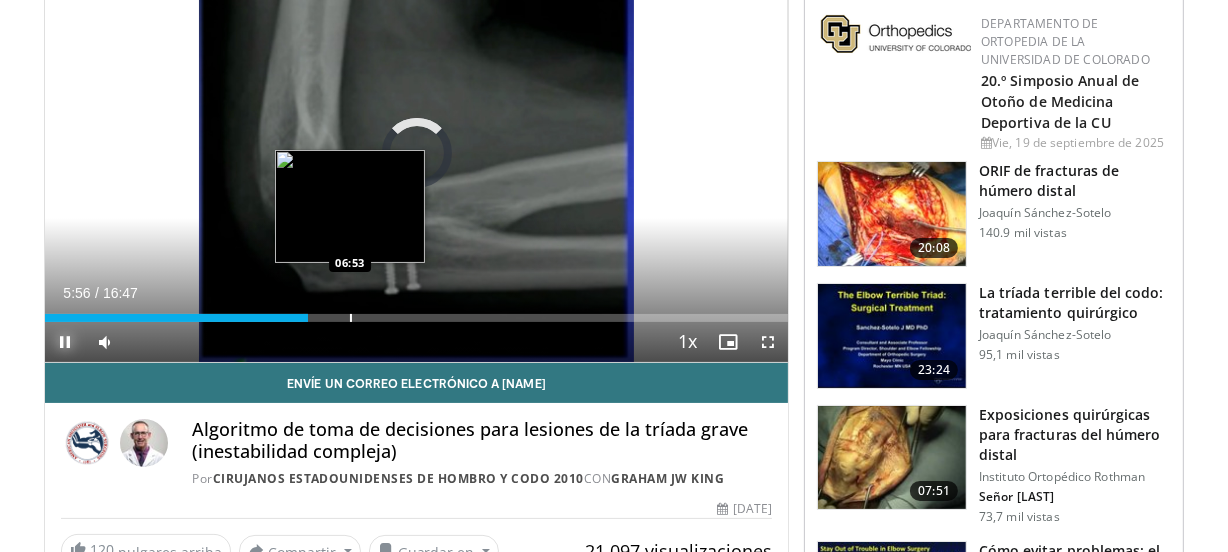 click at bounding box center (351, 318) 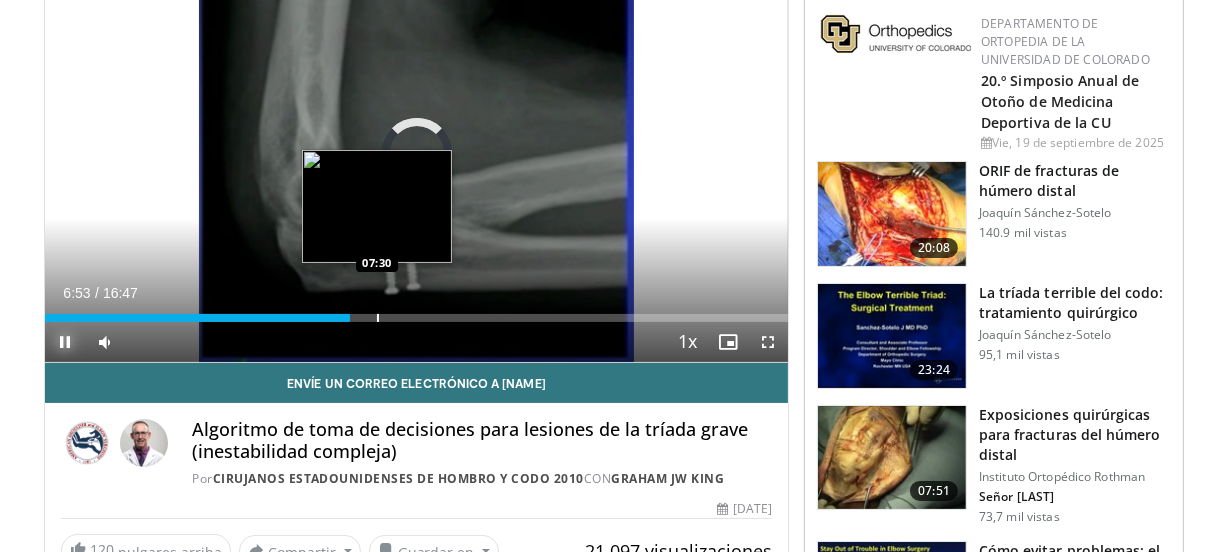 click at bounding box center [378, 318] 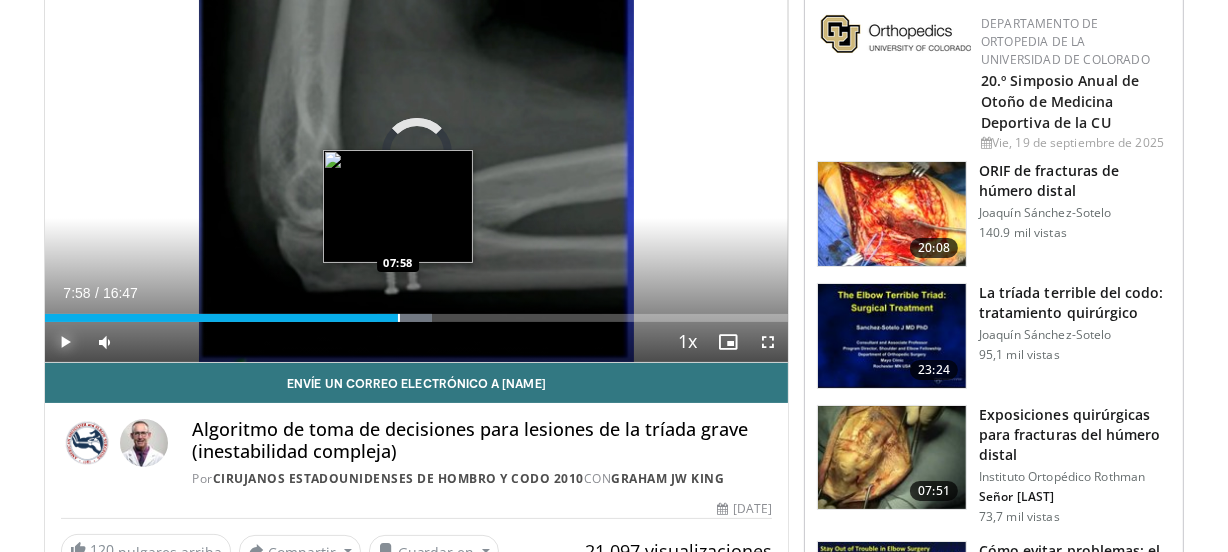 click at bounding box center (399, 318) 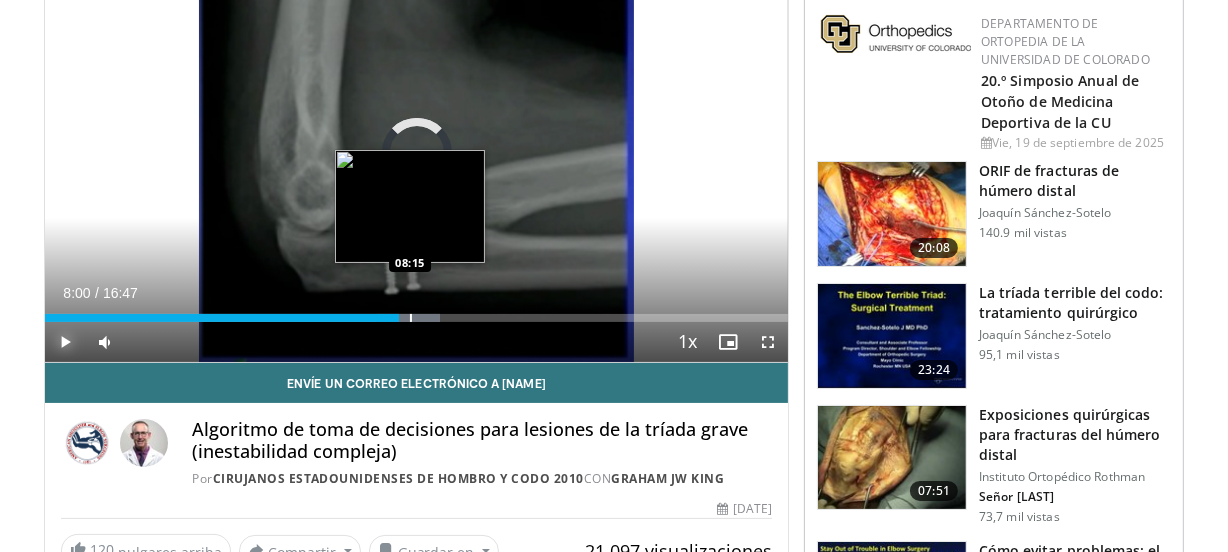 click at bounding box center [411, 318] 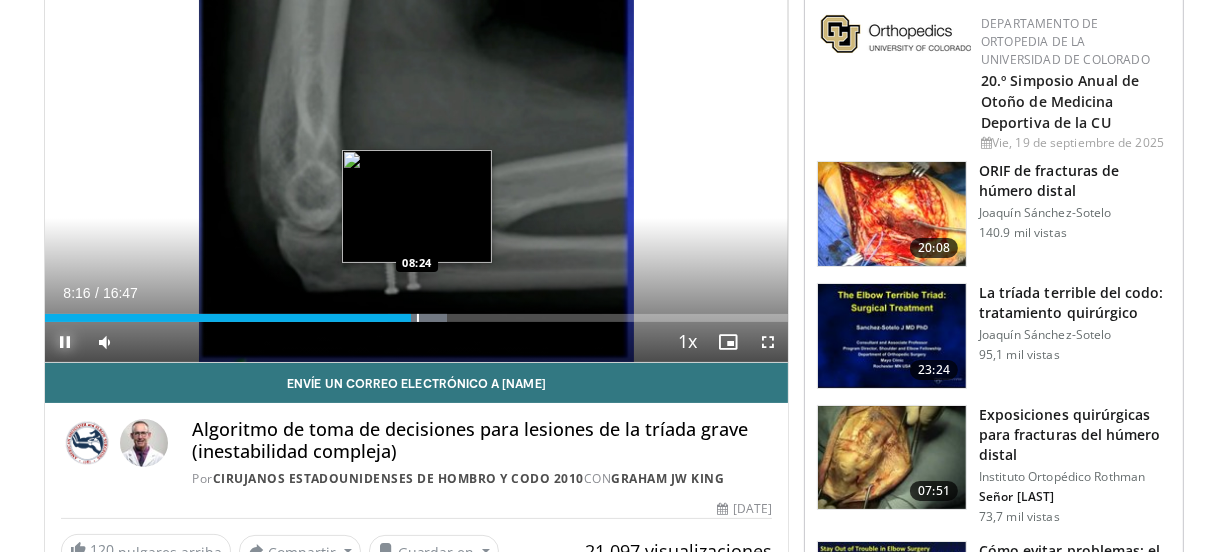 click at bounding box center [418, 318] 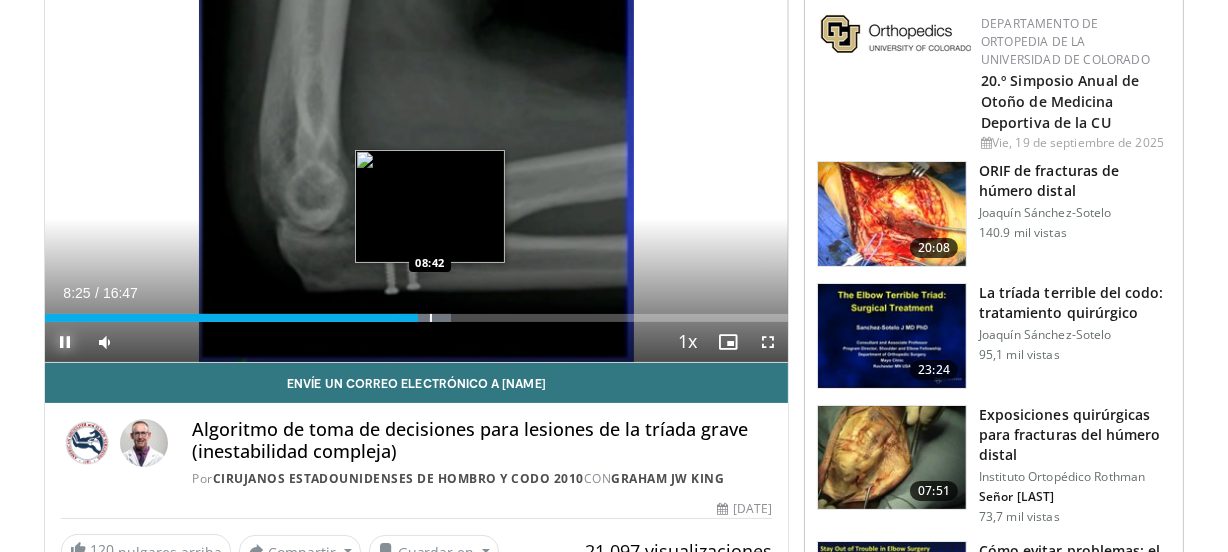 click on "Loaded :  54.68% 08:25 08:42" at bounding box center [416, 318] 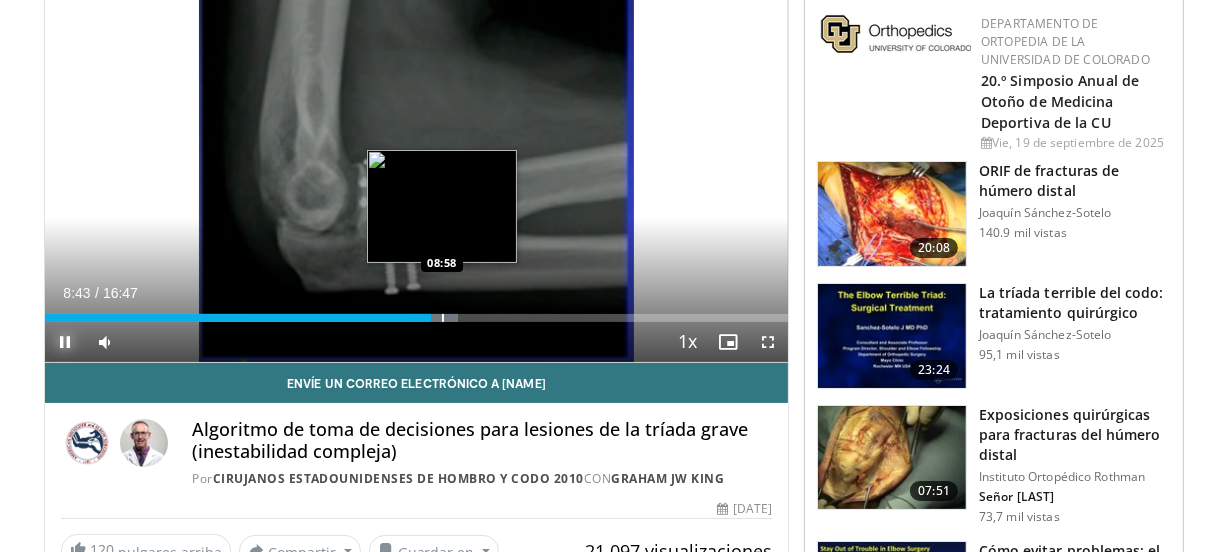click at bounding box center [443, 318] 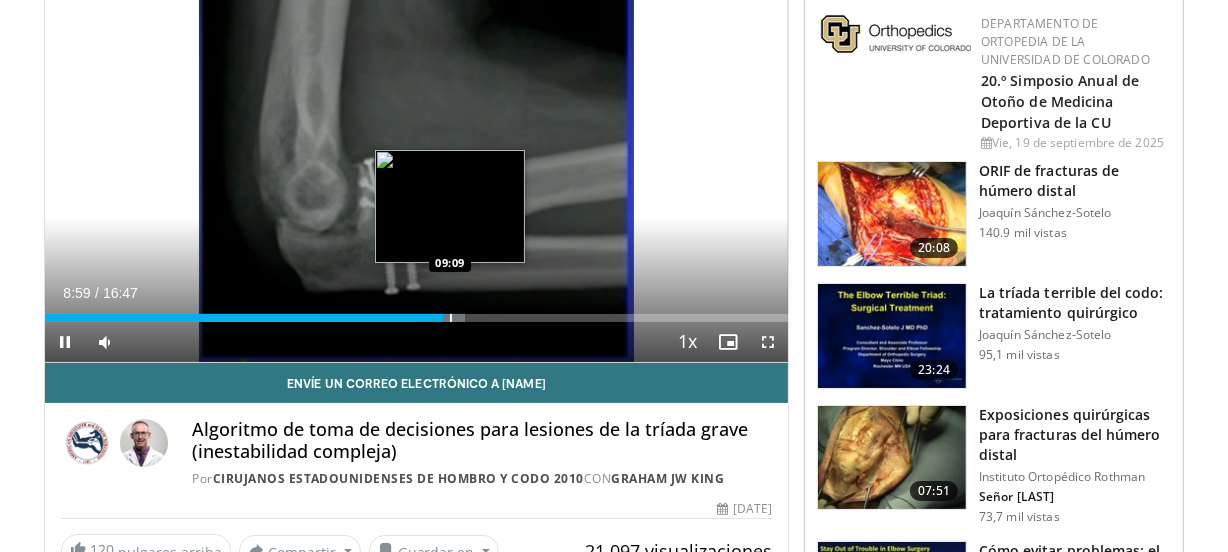 click on "**********" at bounding box center (416, 153) 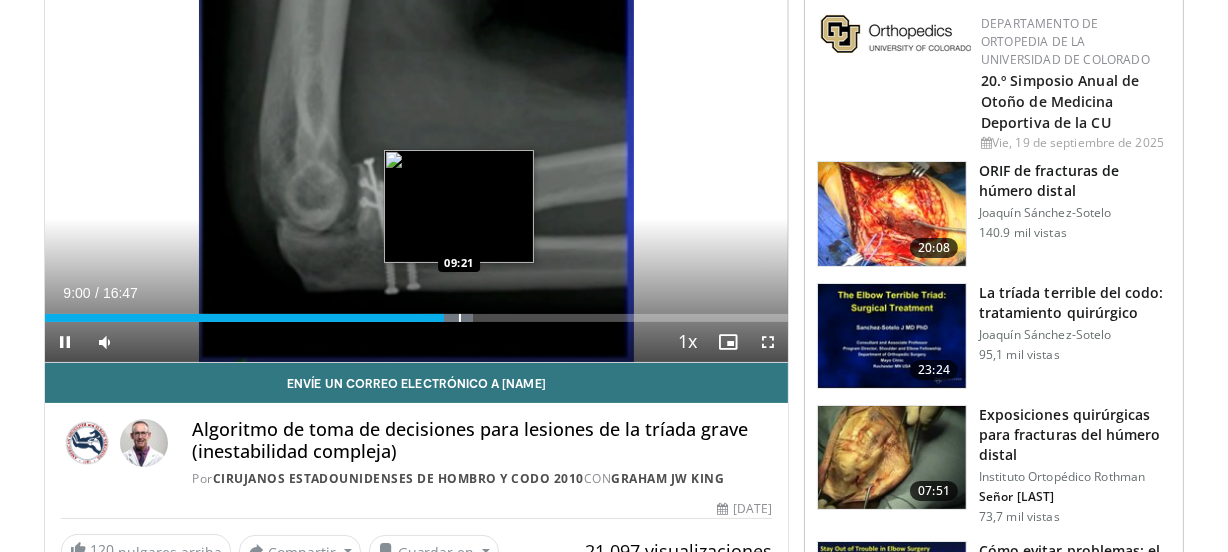 click at bounding box center [460, 318] 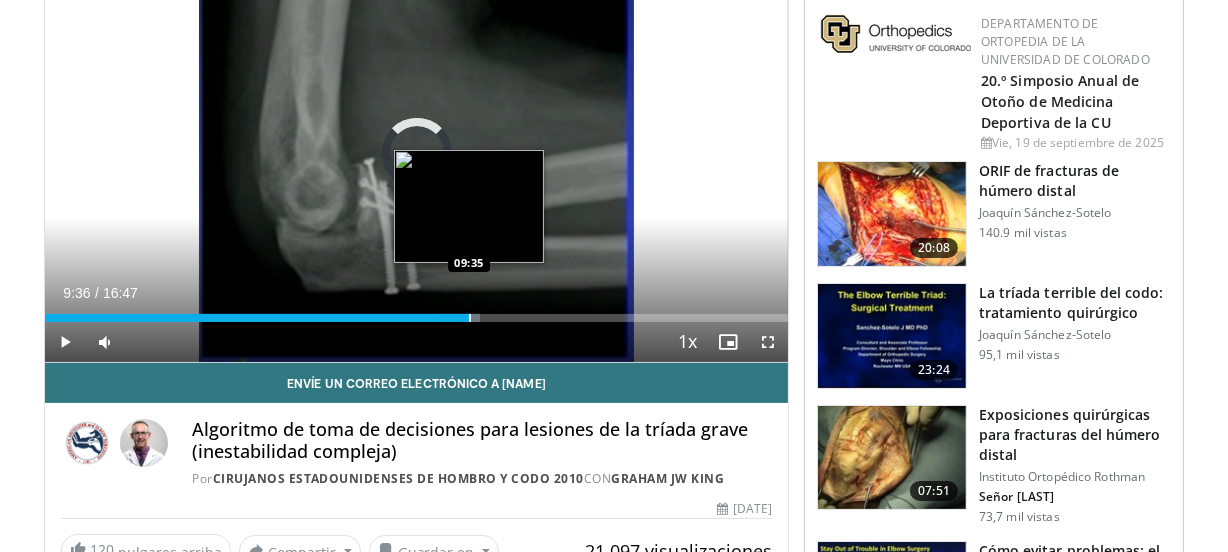 click at bounding box center [470, 318] 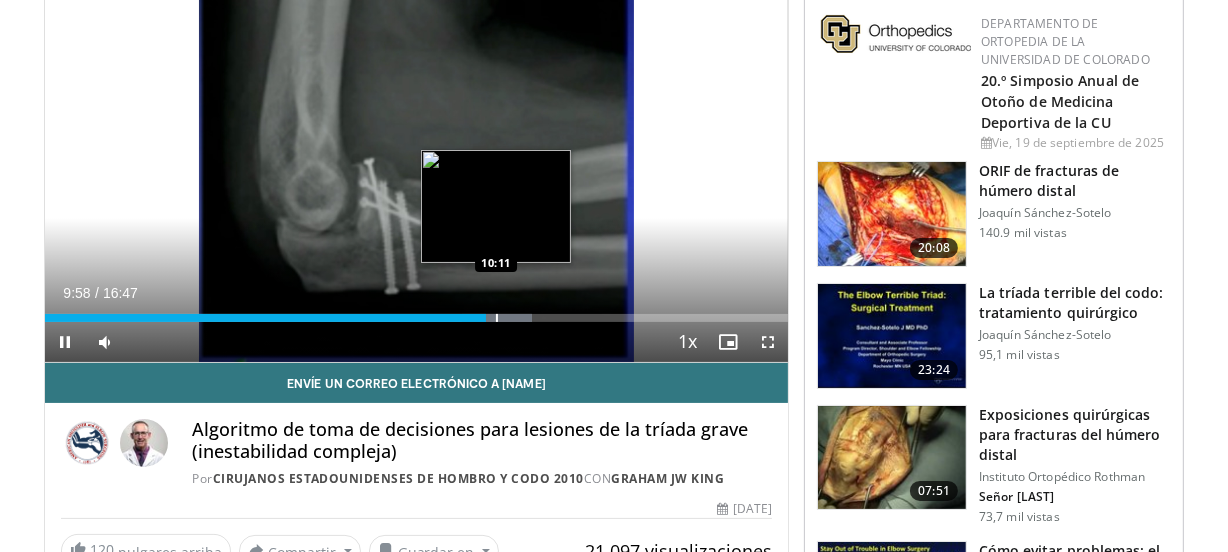 click at bounding box center [497, 318] 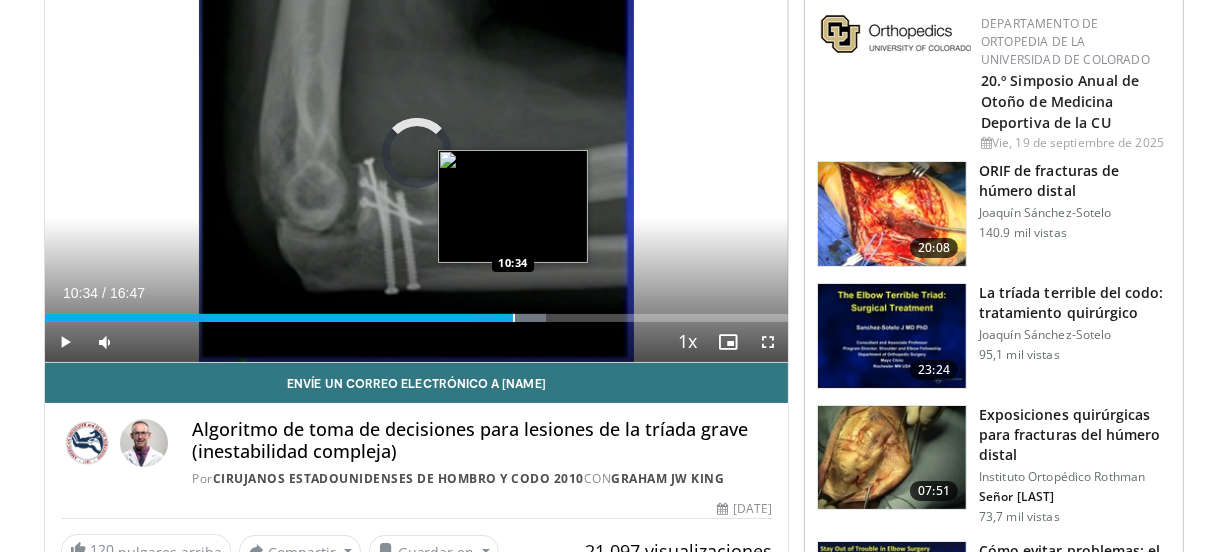 click at bounding box center [514, 318] 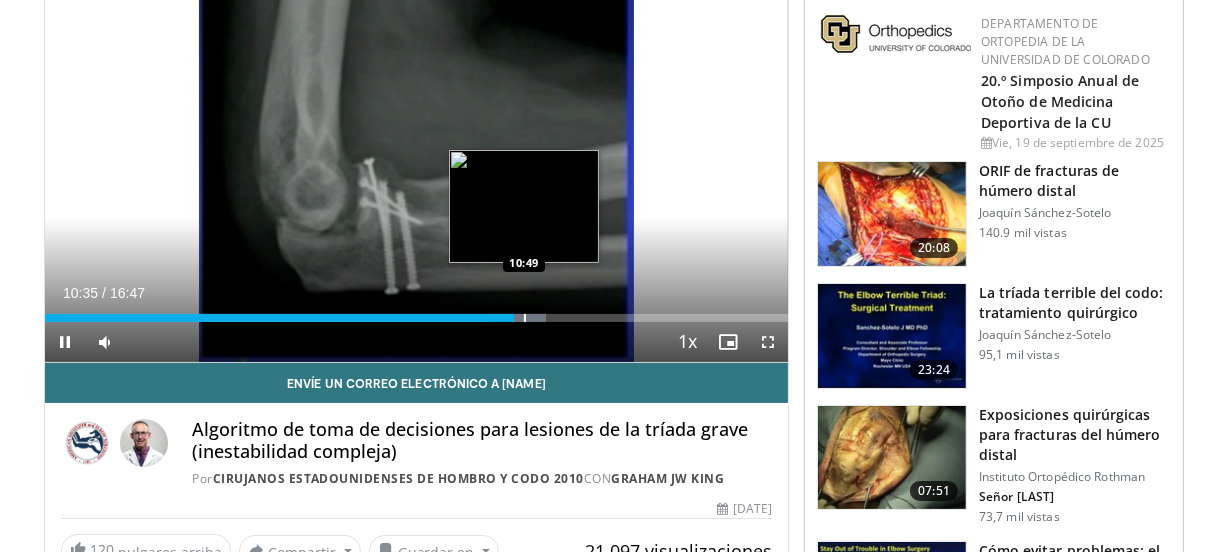 click on "**********" at bounding box center (416, 153) 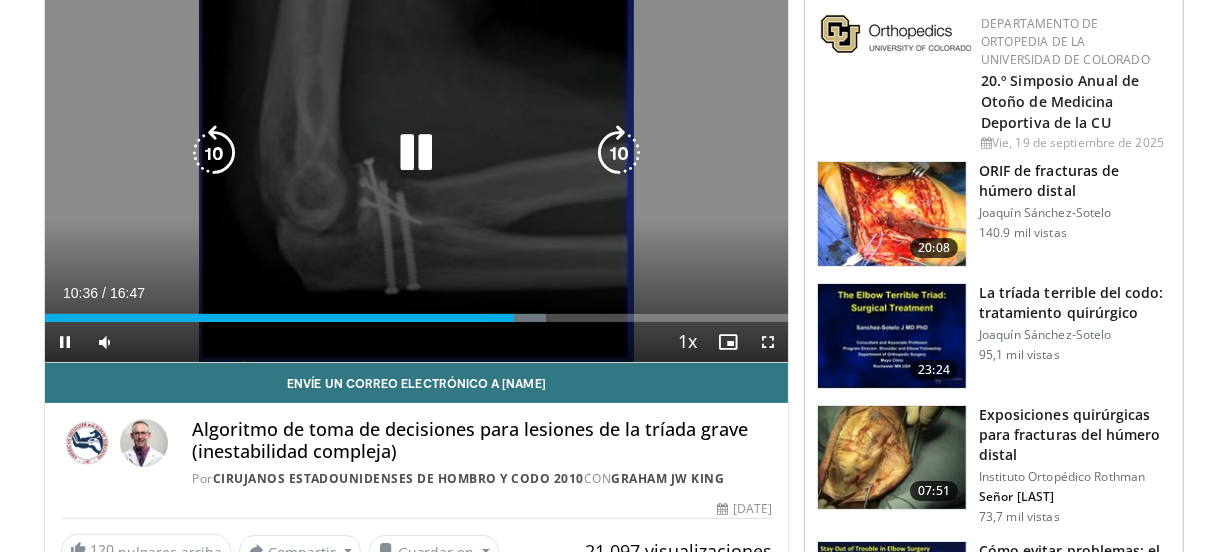 click on "Current Time  10:36 / Duration  16:47 Pause Skip Backward Skip Forward Mute 46% Loaded :  67.47% 10:36 10:49 Stream Type  LIVE Seek to live, currently behind live LIVE   1x Playback Rate 0.5x 0.75x 1x , selected 1.25x 1.5x 1.75x 2x Chapters Chapters Descriptions descriptions off , selected Captions captions settings , opens captions settings dialog captions off , selected Audio Track en (Main) , selected Fullscreen Enable picture-in-picture mode" at bounding box center [416, 342] 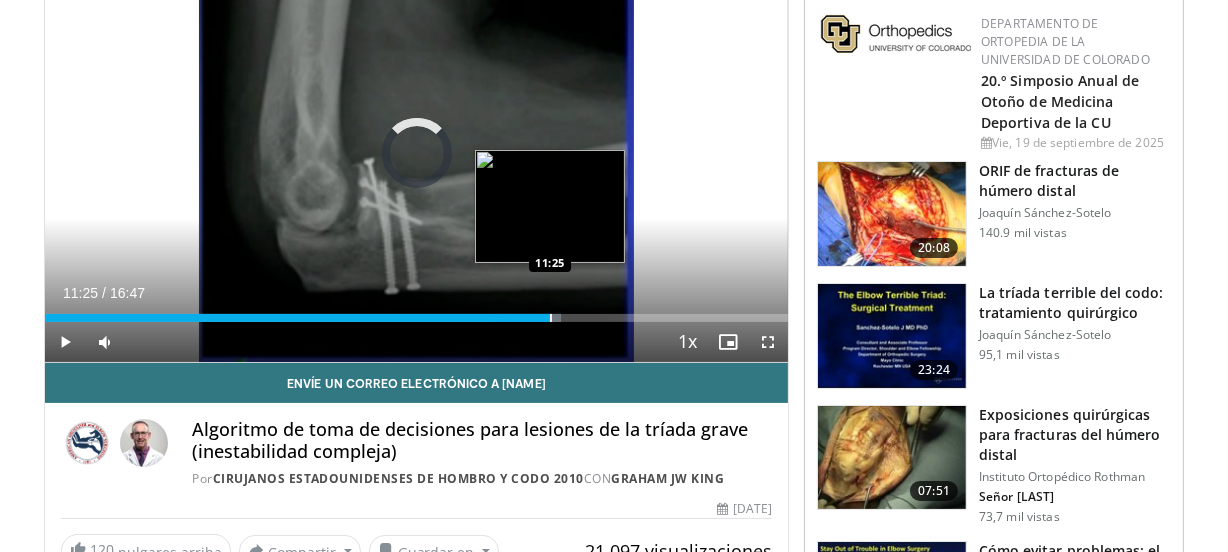 click at bounding box center (551, 318) 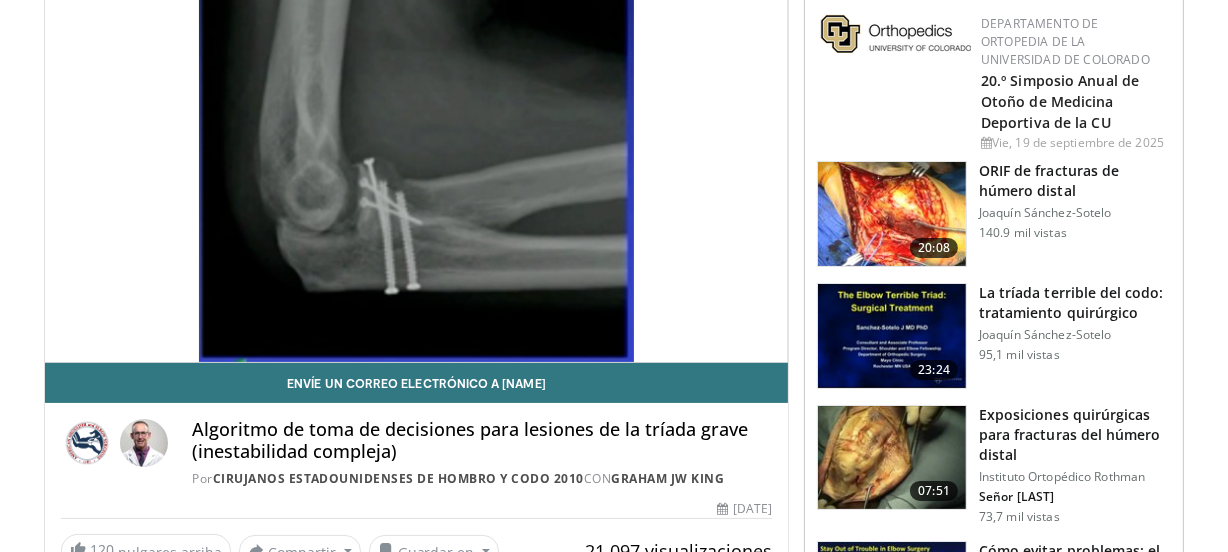 scroll, scrollTop: 40, scrollLeft: 0, axis: vertical 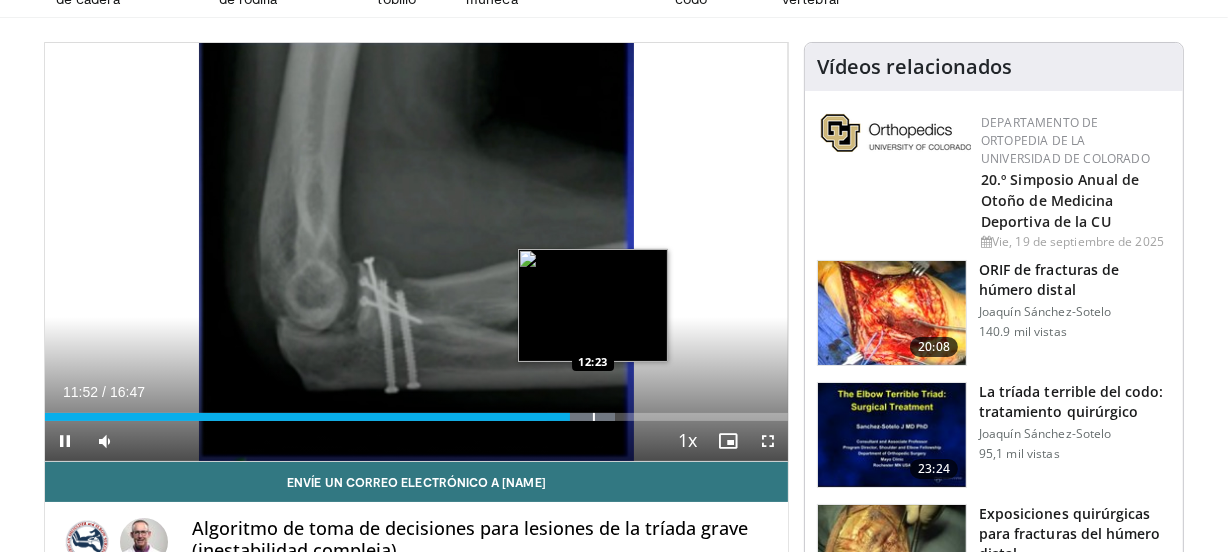 click on "Loaded :  76.76% 11:52 12:23" at bounding box center [416, 411] 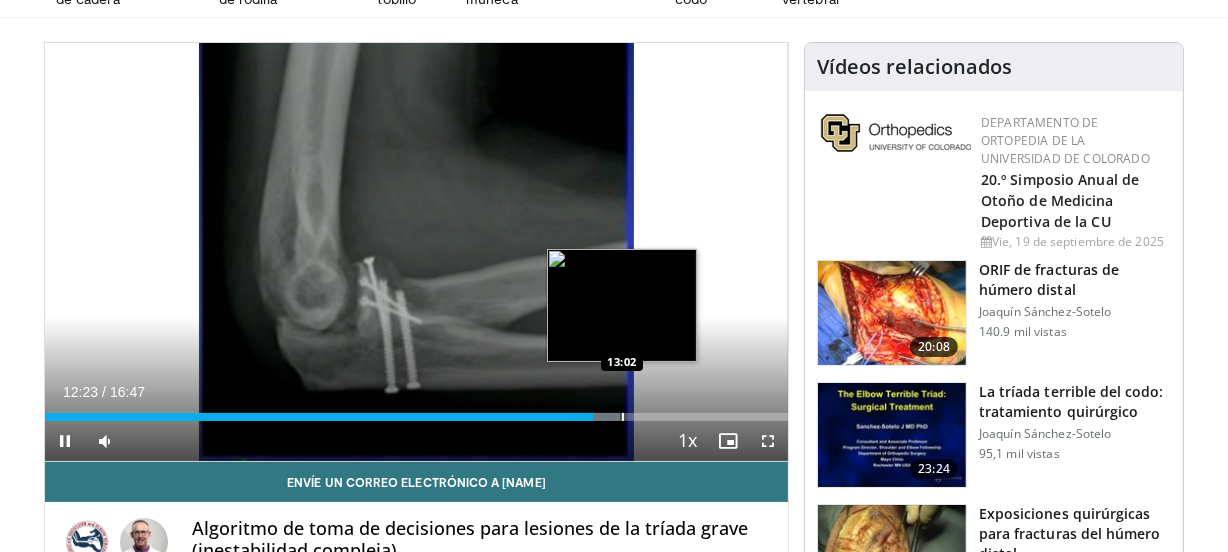 click at bounding box center [623, 417] 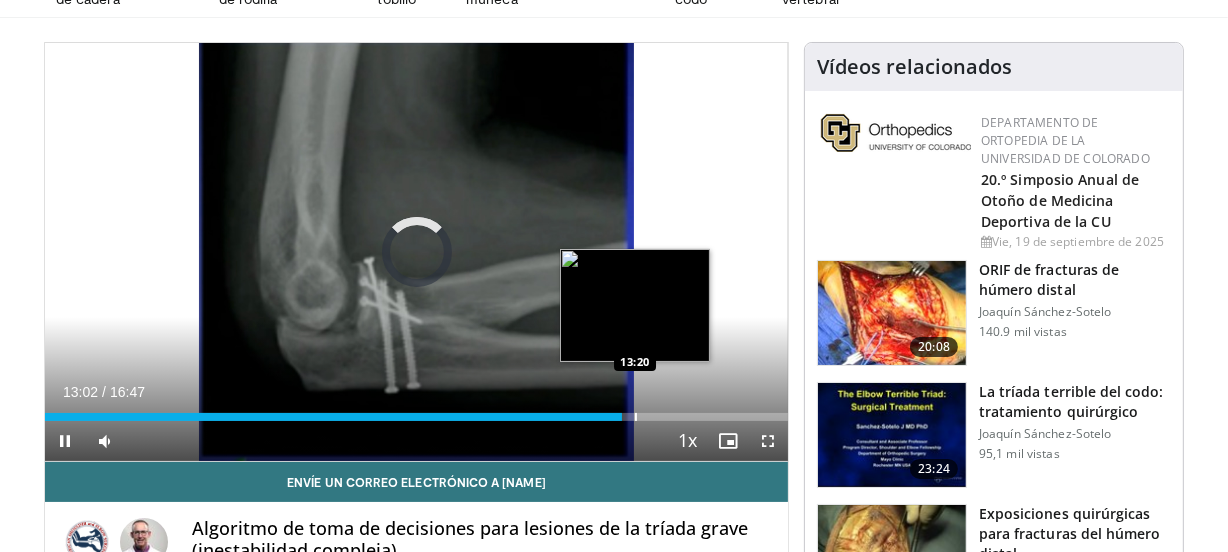 click at bounding box center [636, 417] 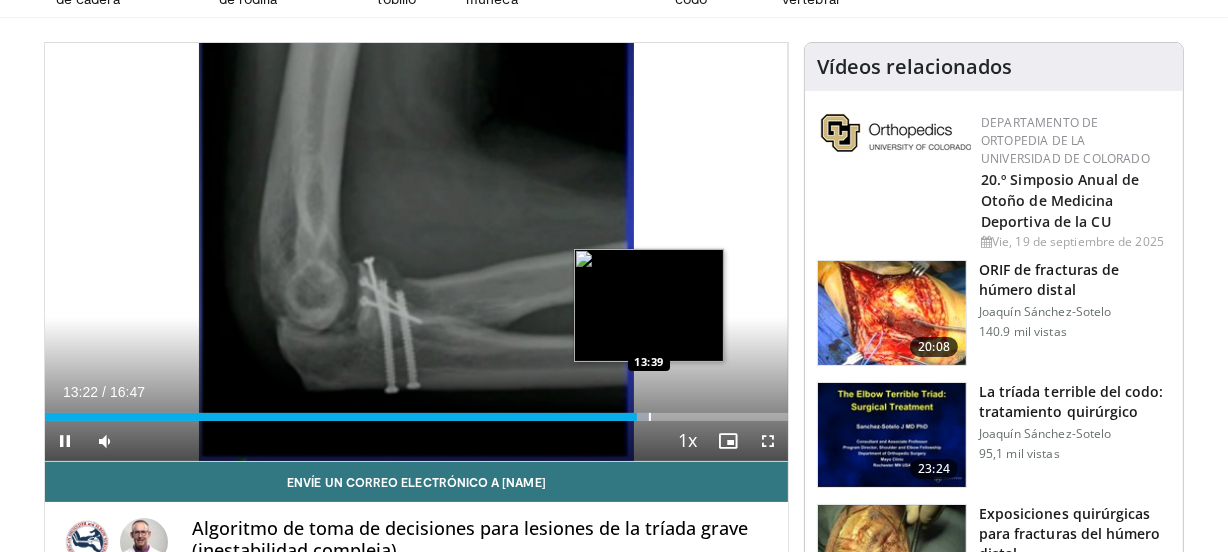 click at bounding box center (650, 417) 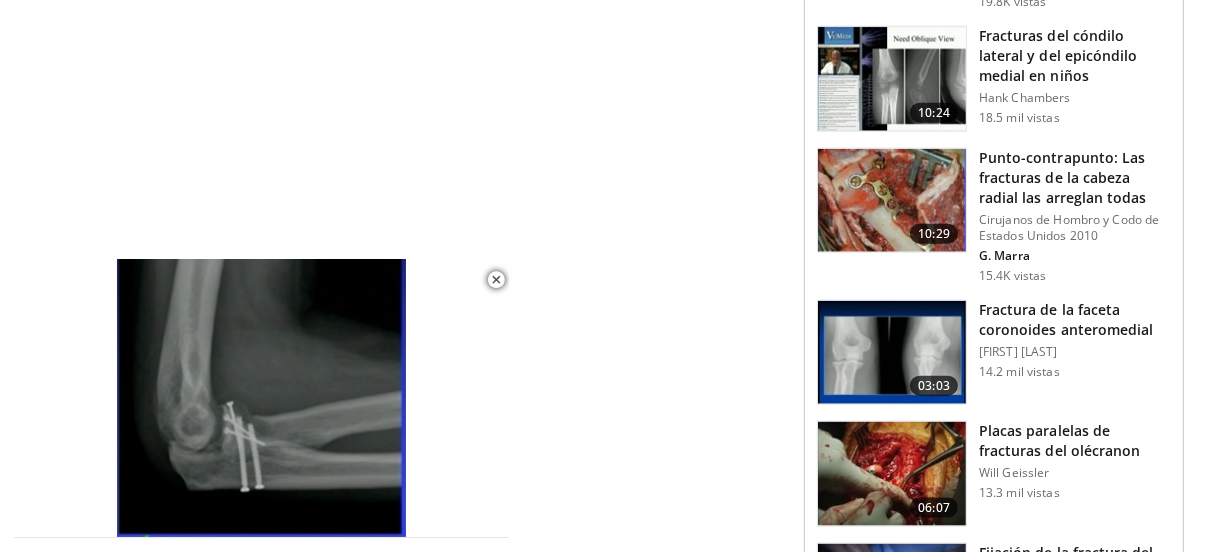 scroll, scrollTop: 1551, scrollLeft: 0, axis: vertical 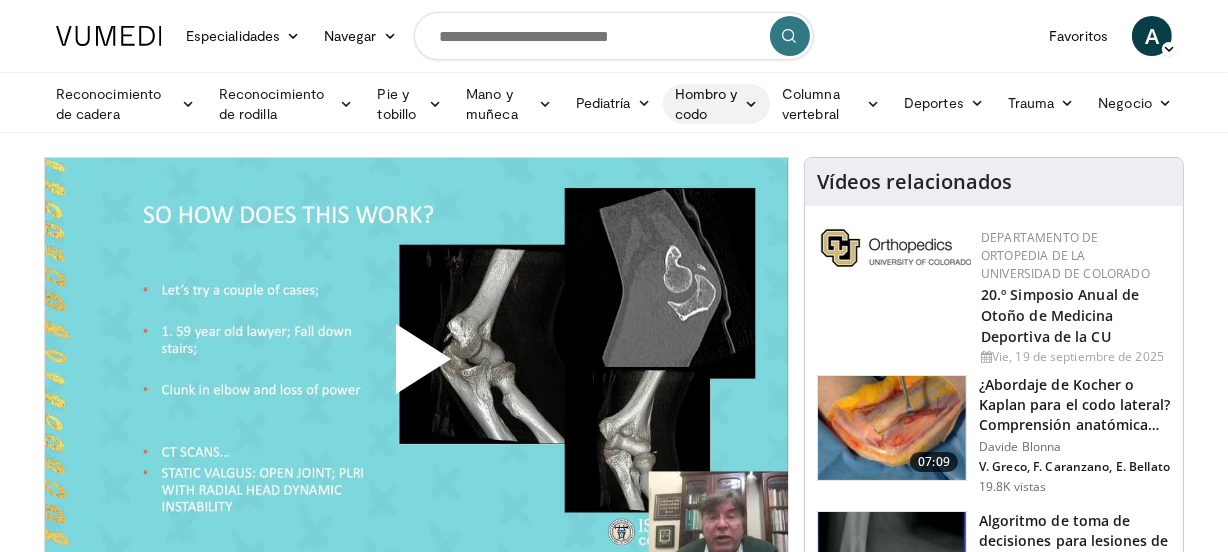 click at bounding box center (751, 104) 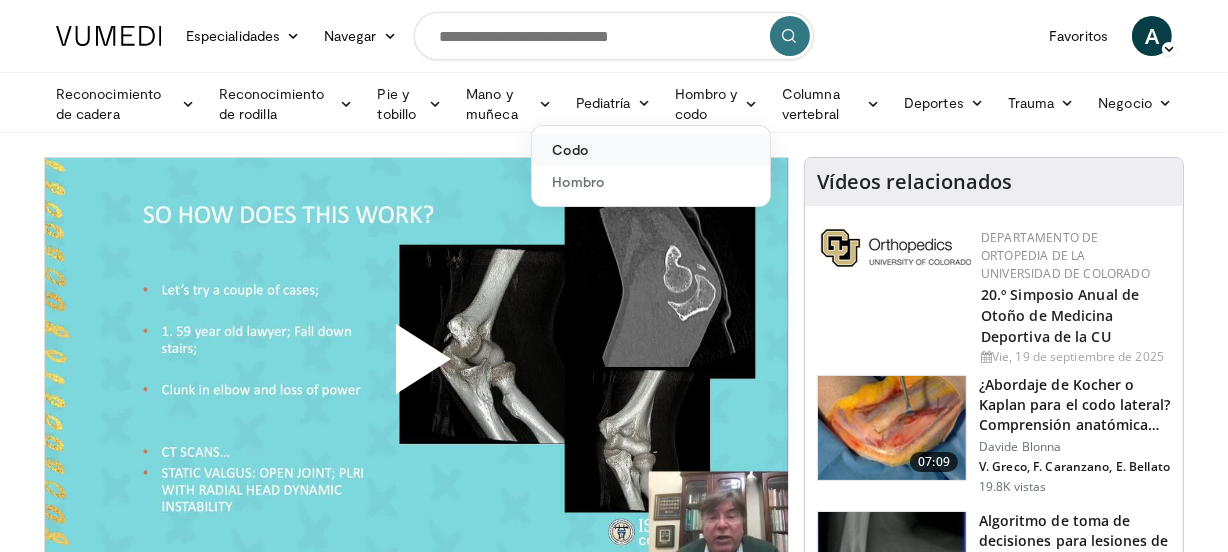 click on "Codo" at bounding box center (651, 150) 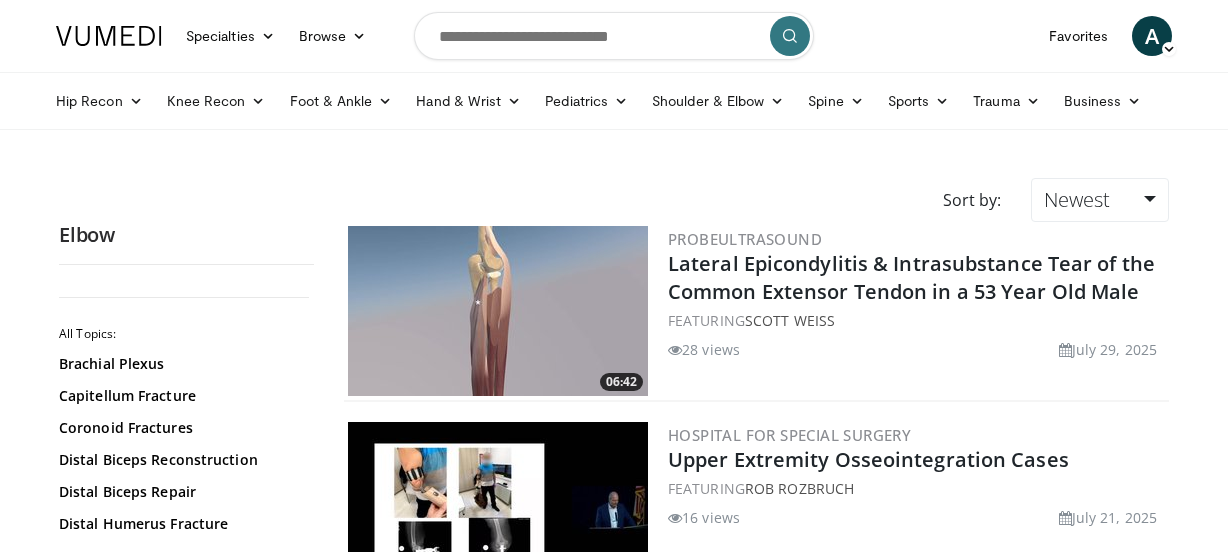 scroll, scrollTop: 0, scrollLeft: 0, axis: both 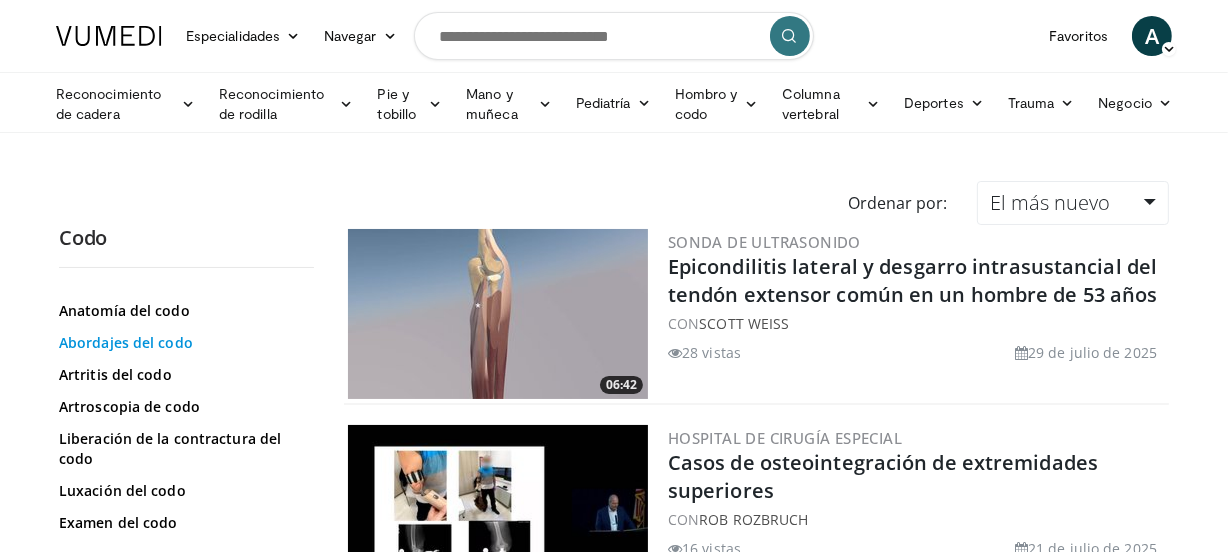 click on "Abordajes del codo" at bounding box center [126, 342] 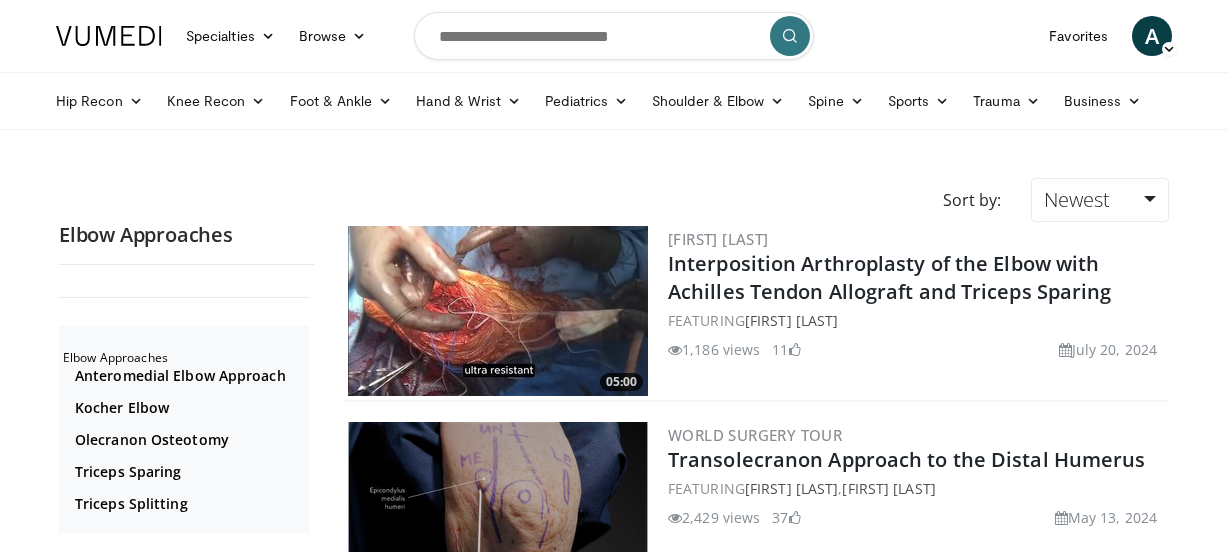 scroll, scrollTop: 0, scrollLeft: 0, axis: both 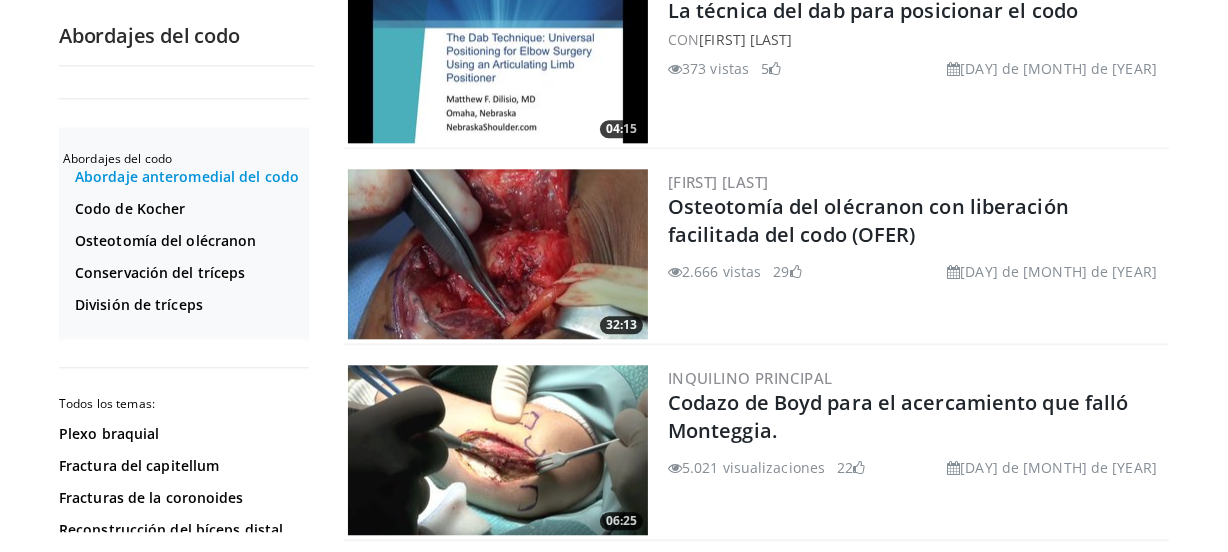 click on "Abordaje anteromedial del codo" at bounding box center (187, 176) 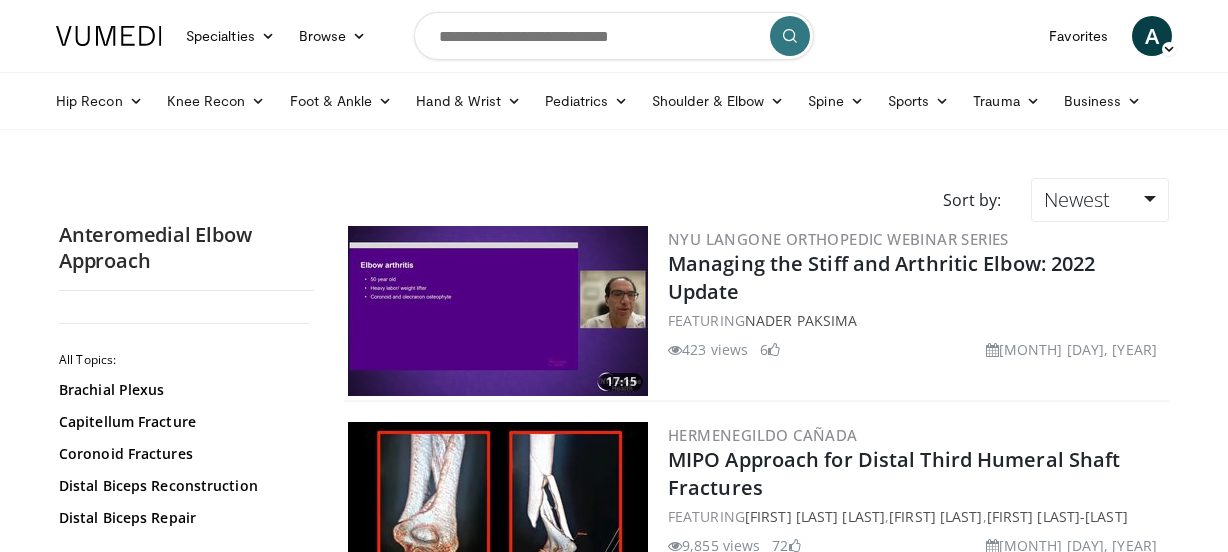 scroll, scrollTop: 0, scrollLeft: 0, axis: both 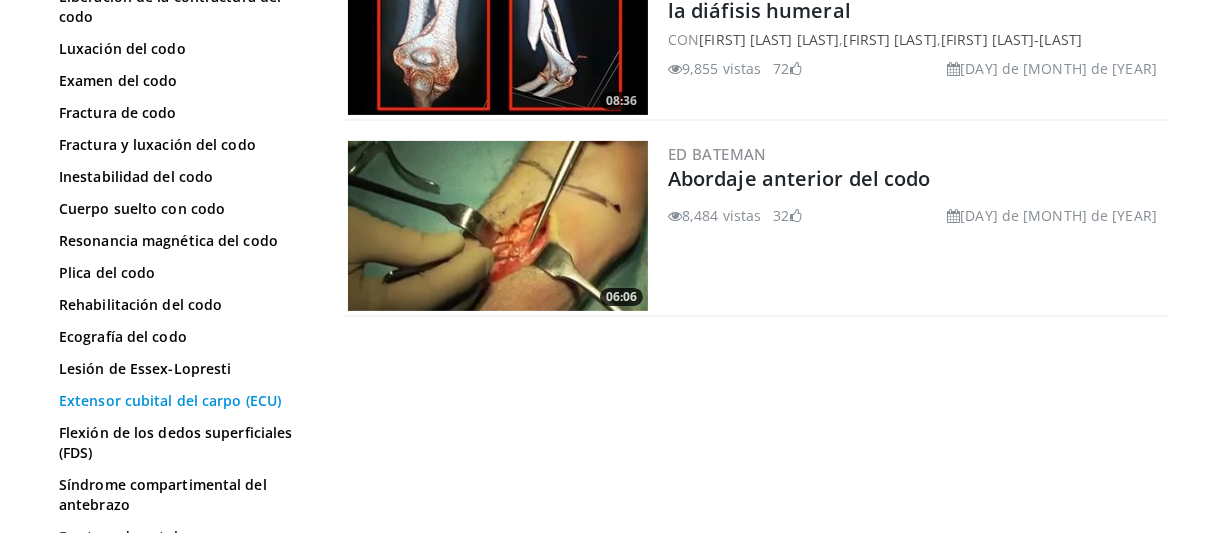 click on "Extensor cubital del carpo (ECU)" at bounding box center (170, 400) 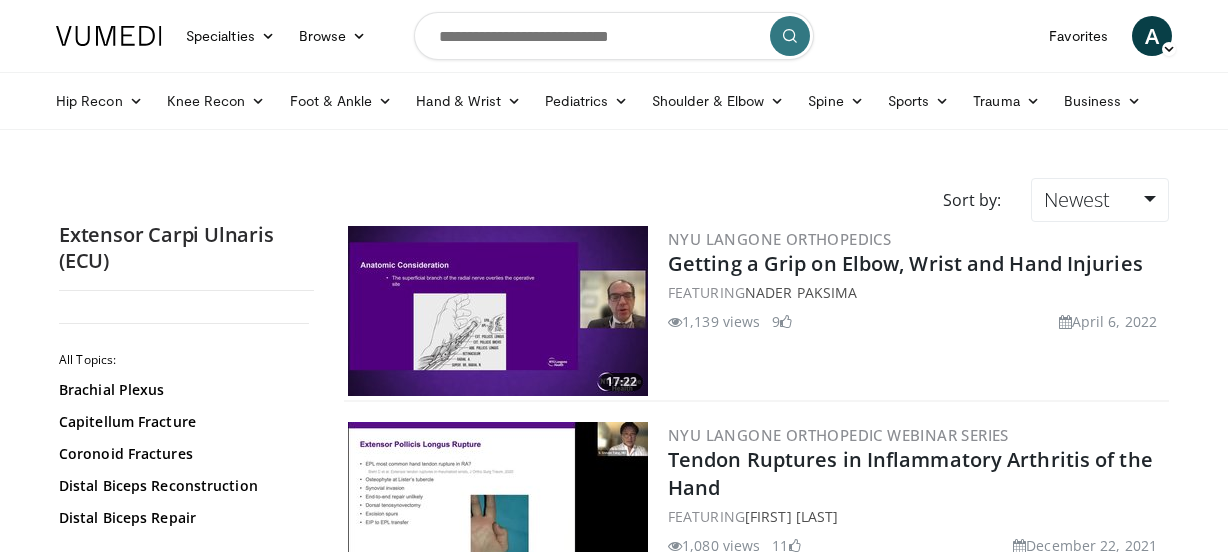 scroll, scrollTop: 0, scrollLeft: 0, axis: both 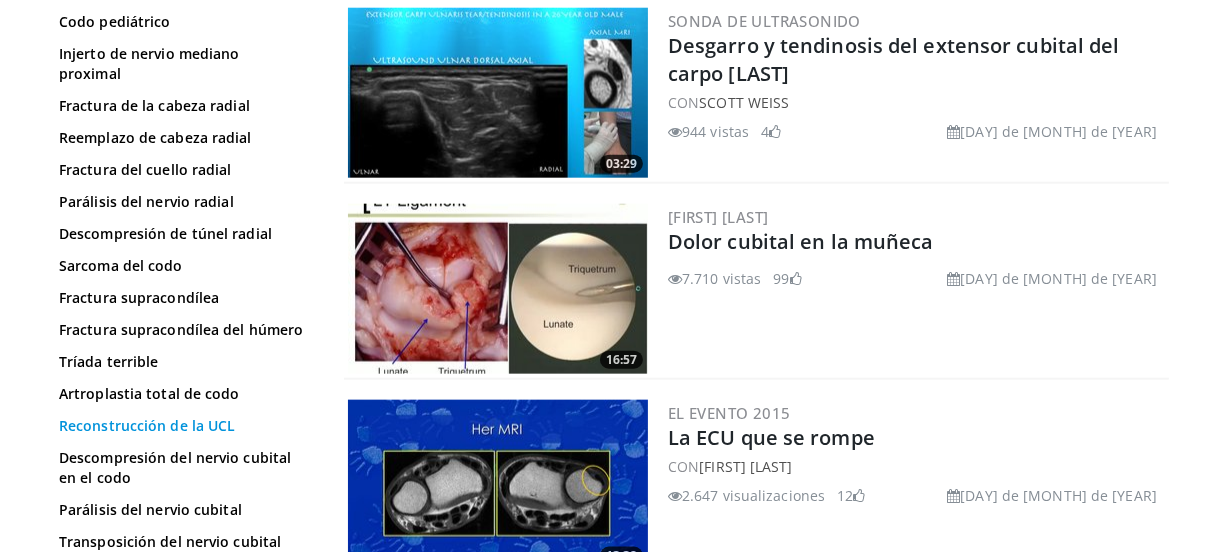 click on "Reconstrucción de la UCL" at bounding box center (147, 425) 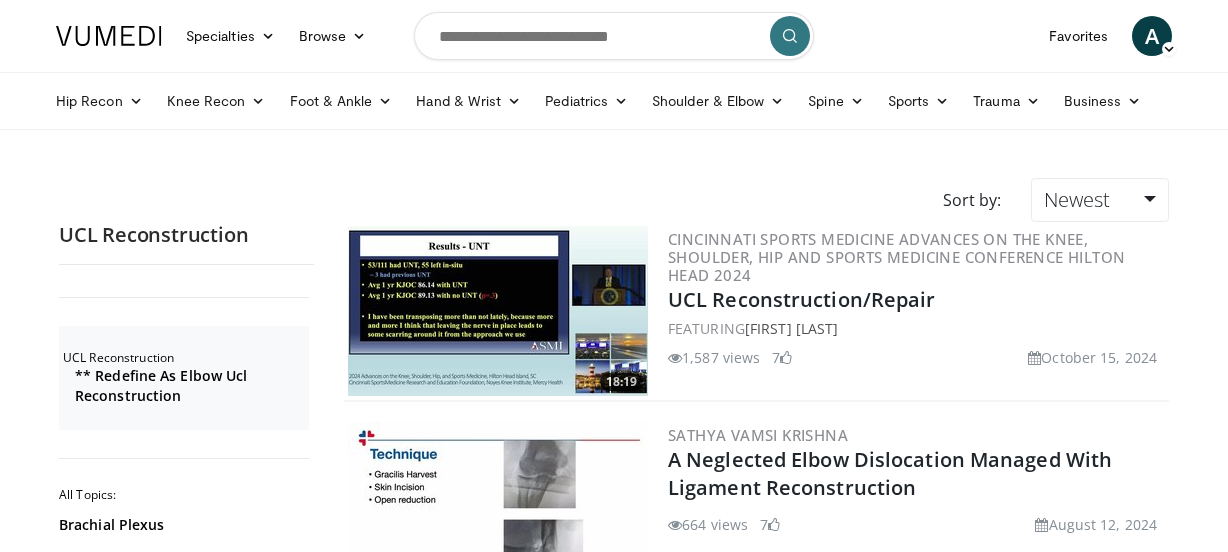 scroll, scrollTop: 0, scrollLeft: 0, axis: both 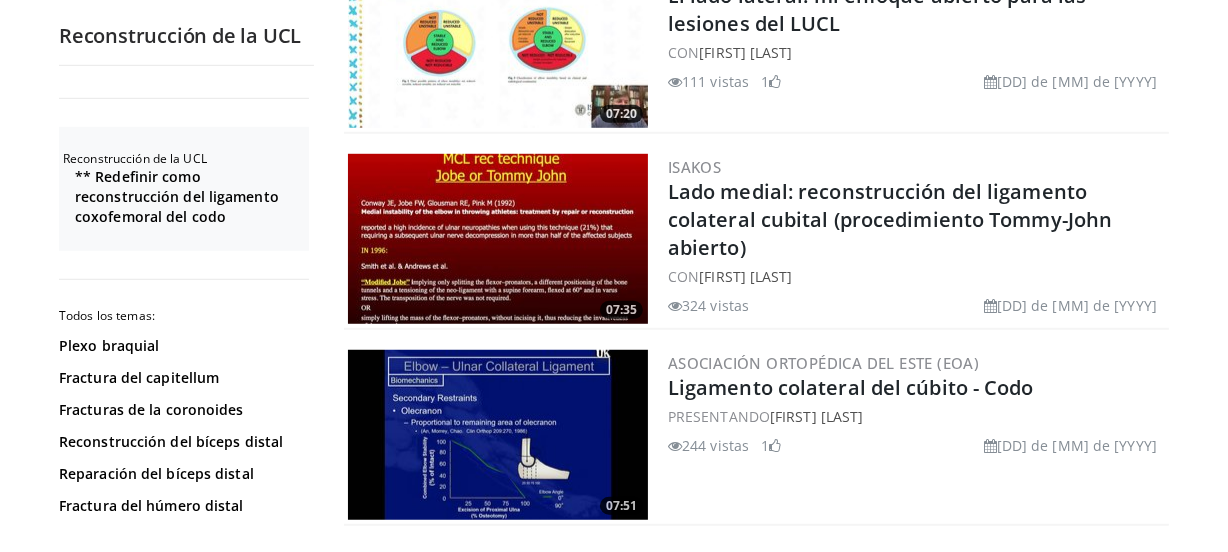 click on "Asociación Ortopédica del Este (EOA)
Ligamento colateral del cúbito - Codo
PRESENTANDO
[FIRST] [LAST]
244 vistas
[DD] de [MM] de [YYYY]
1" at bounding box center [916, 435] 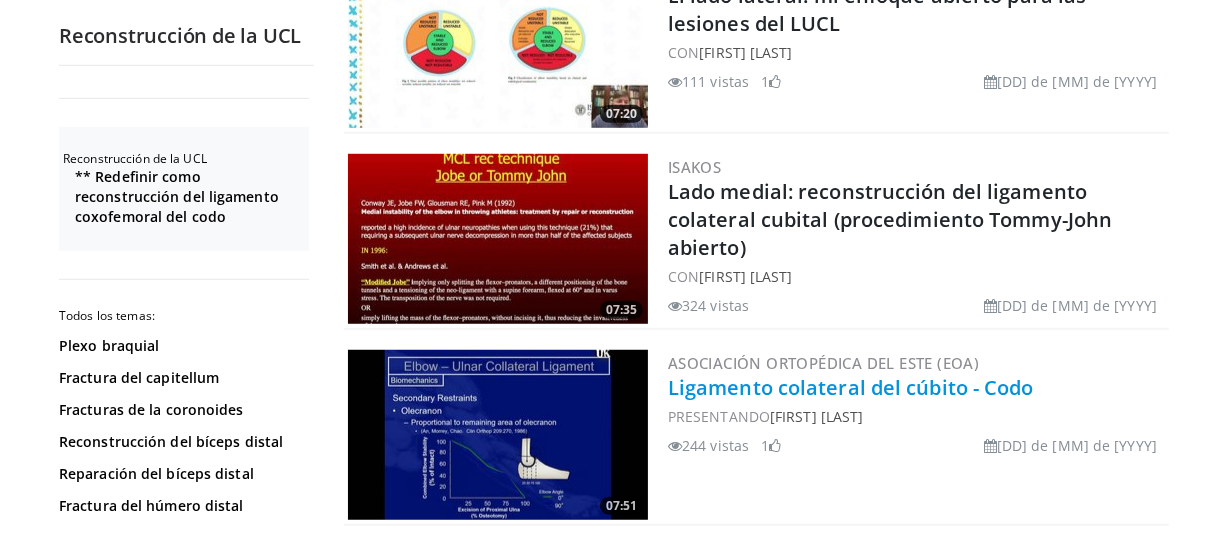 click on "Ligamento colateral del cúbito - Codo" at bounding box center [851, 387] 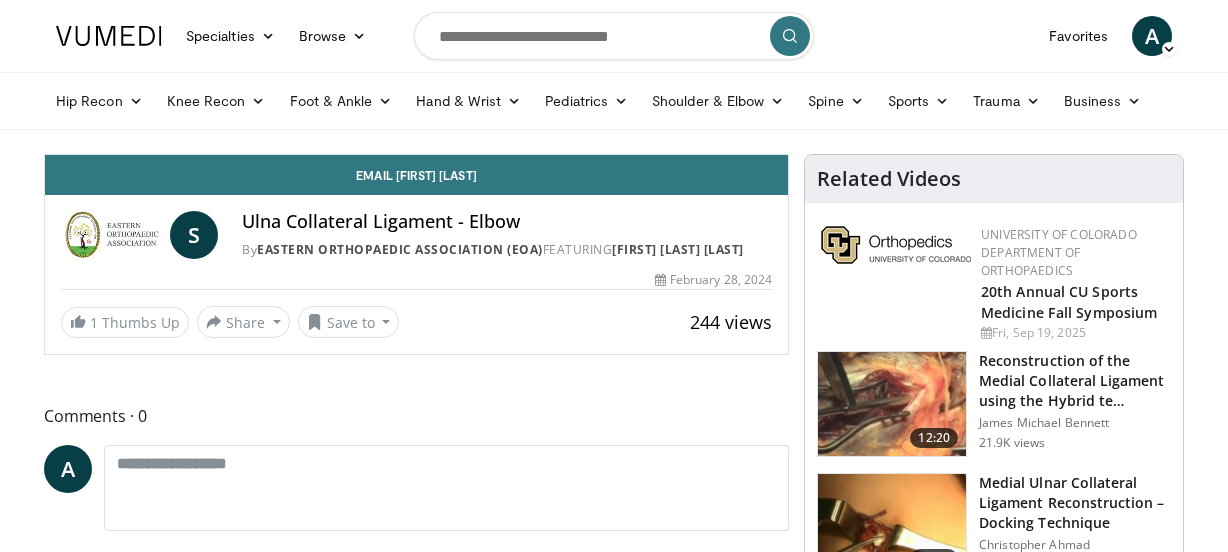 scroll, scrollTop: 0, scrollLeft: 0, axis: both 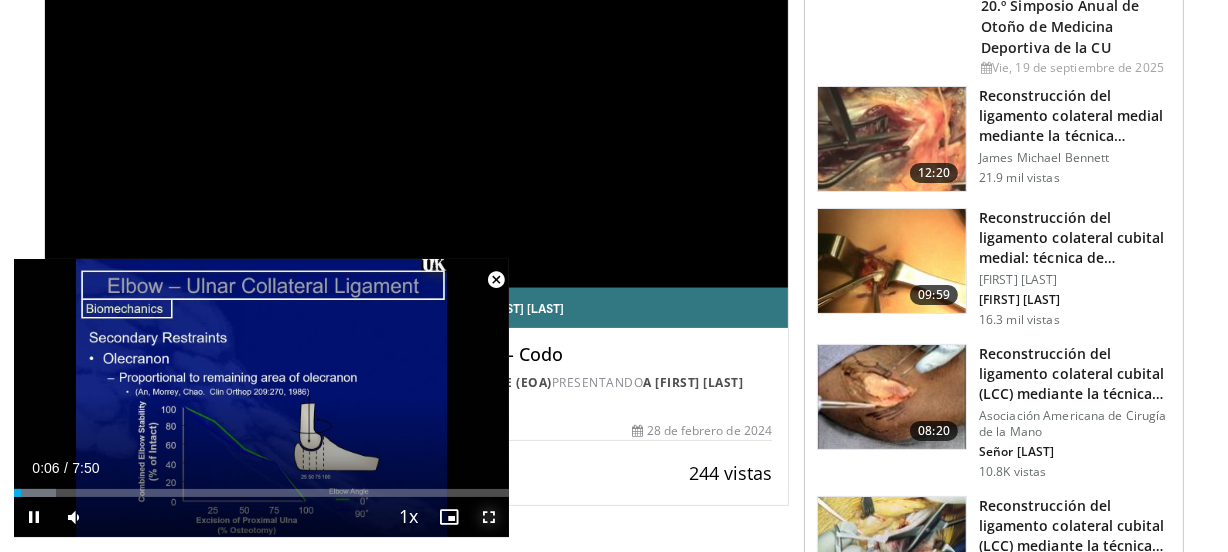 click at bounding box center (489, 517) 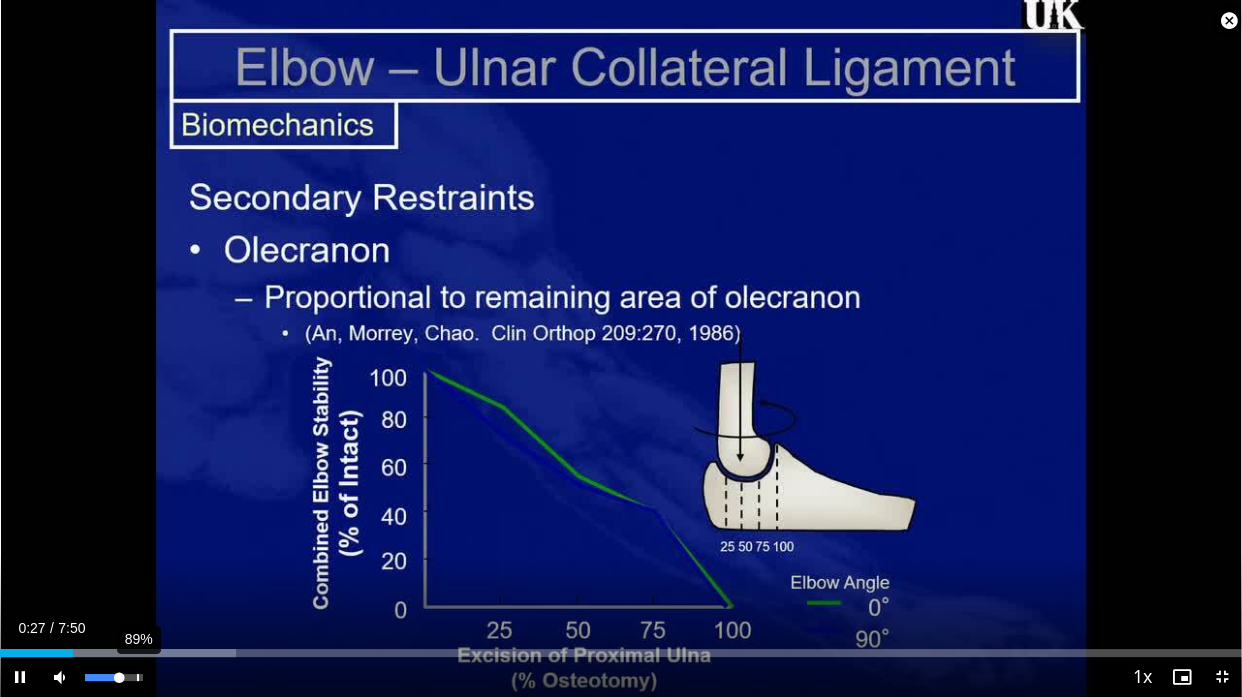 click on "89%" at bounding box center (113, 677) 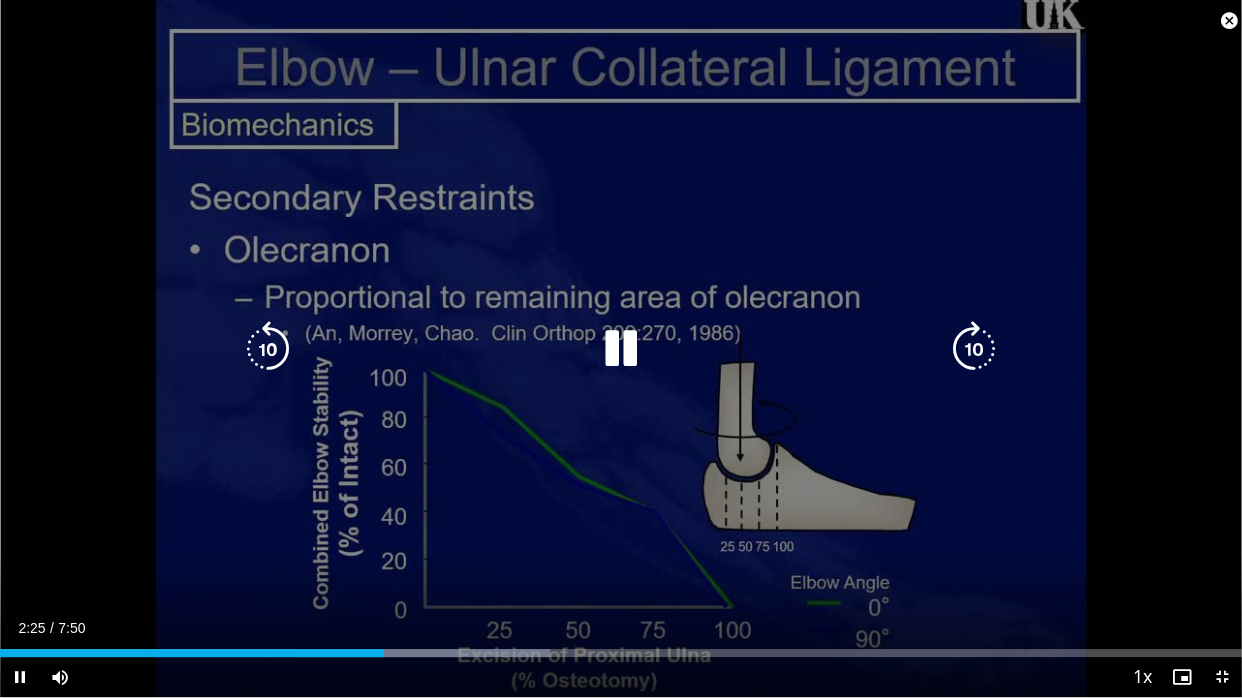click at bounding box center (621, 349) 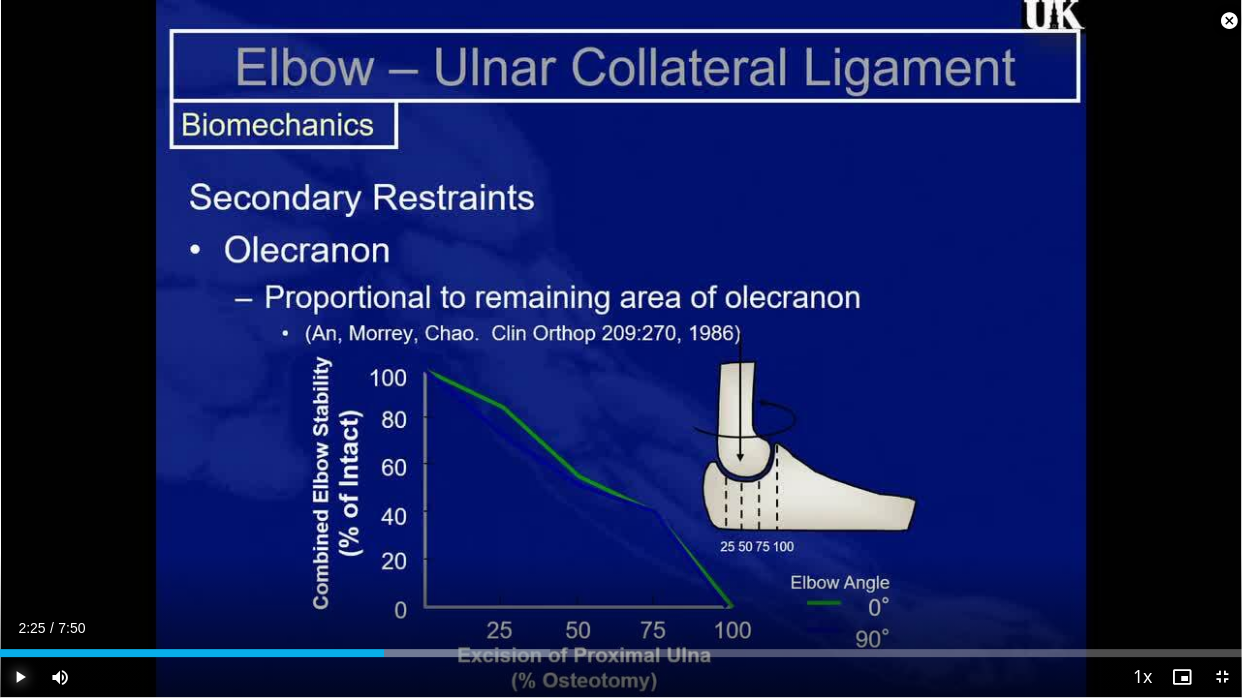 click at bounding box center [20, 677] 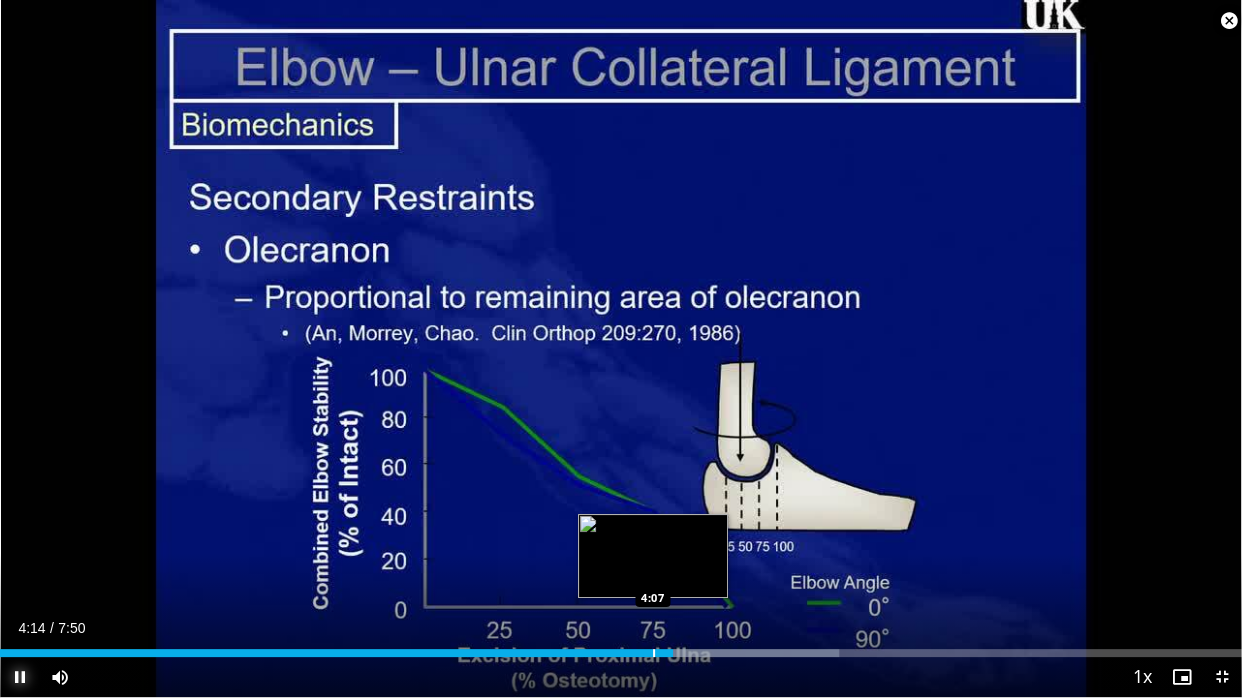 click at bounding box center [654, 653] 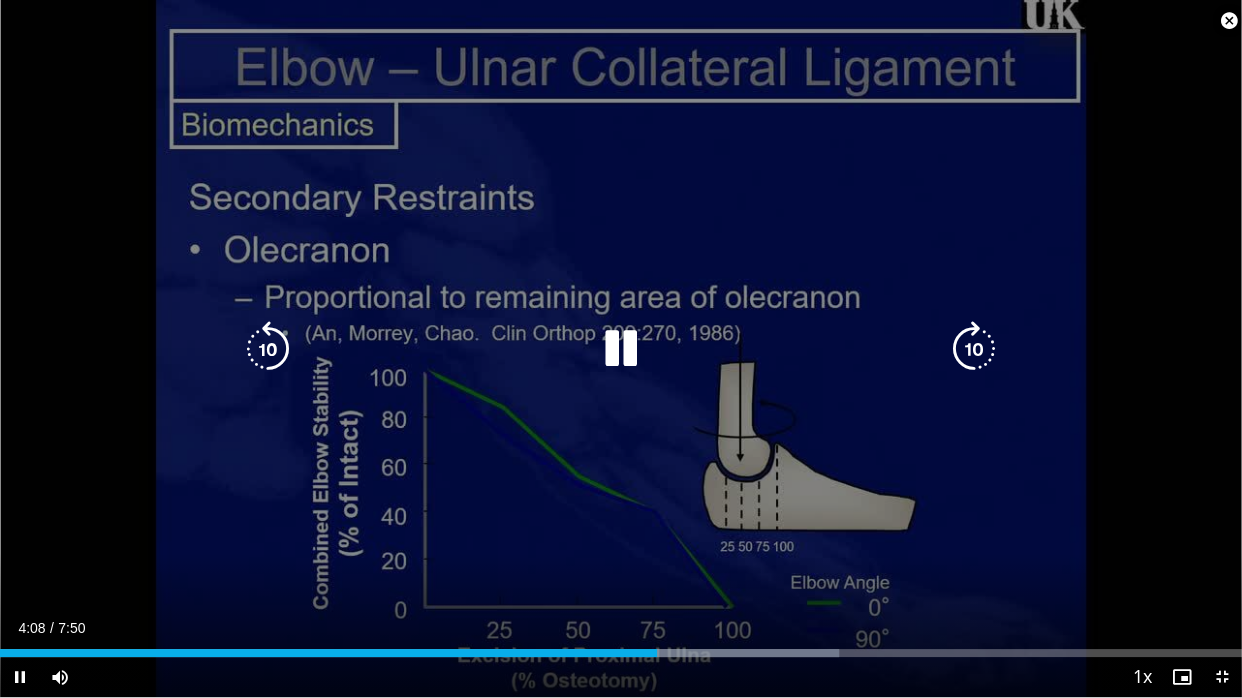click on "10 seconds
Tap to unmute" at bounding box center [621, 348] 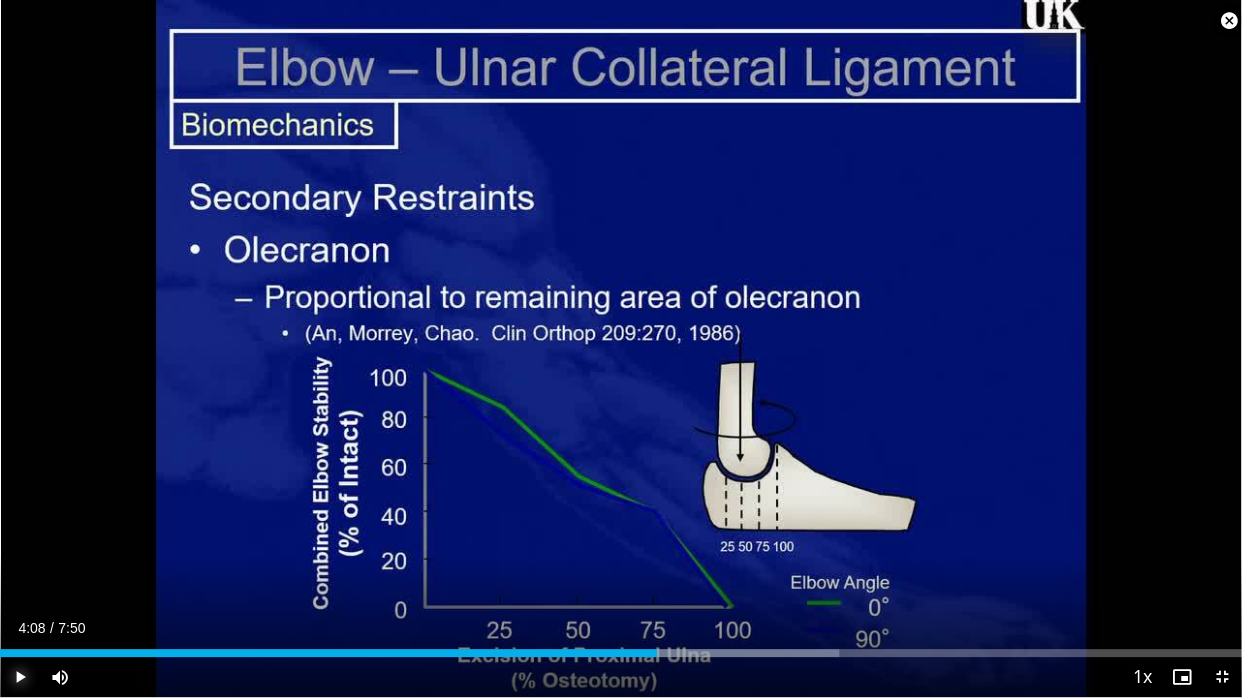 click at bounding box center [20, 677] 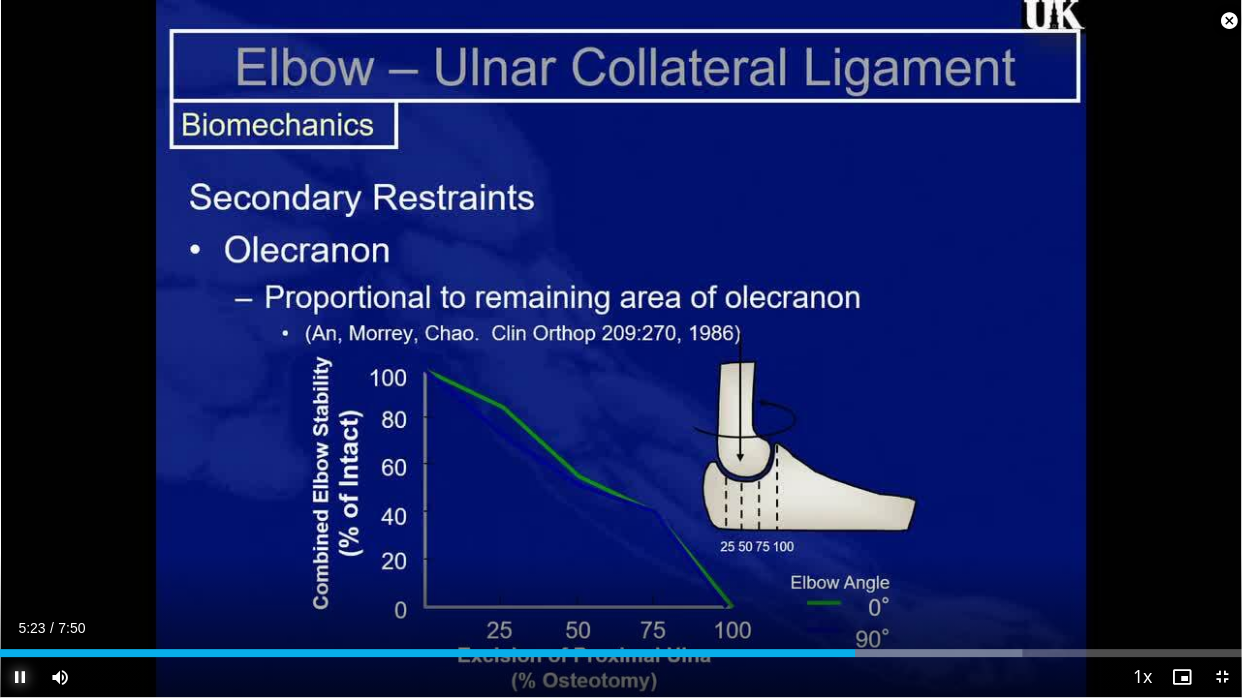 click at bounding box center (20, 677) 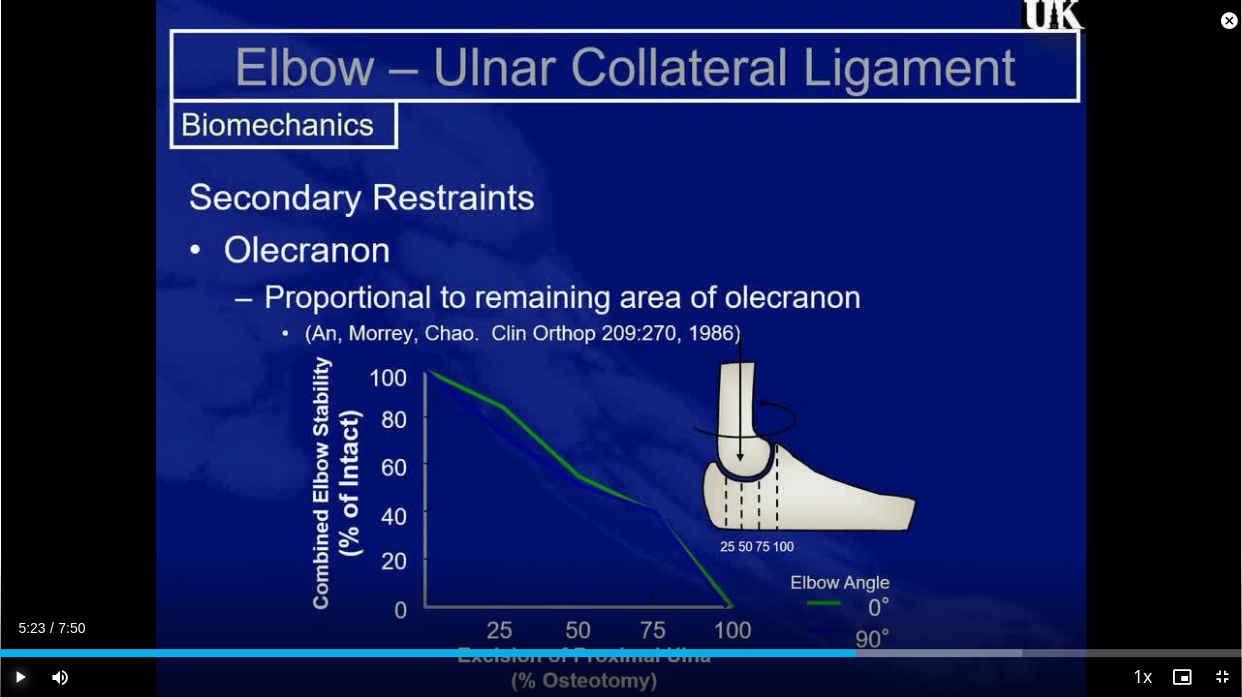 click at bounding box center [20, 677] 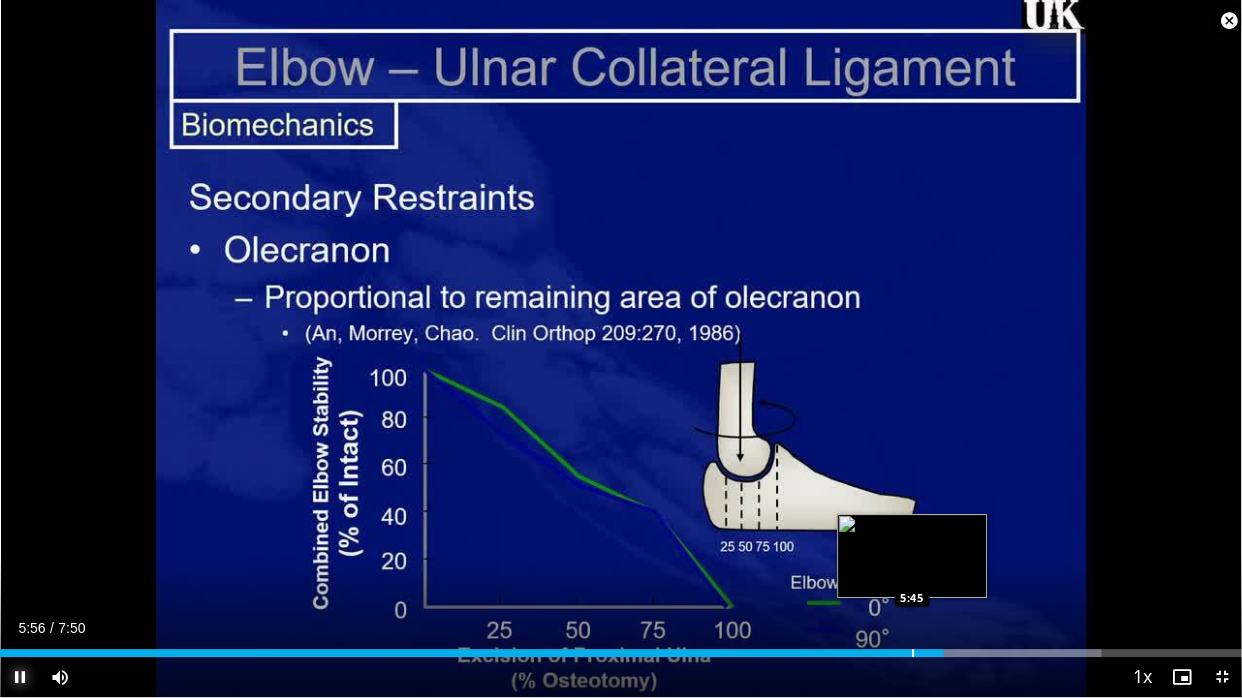 click at bounding box center [913, 653] 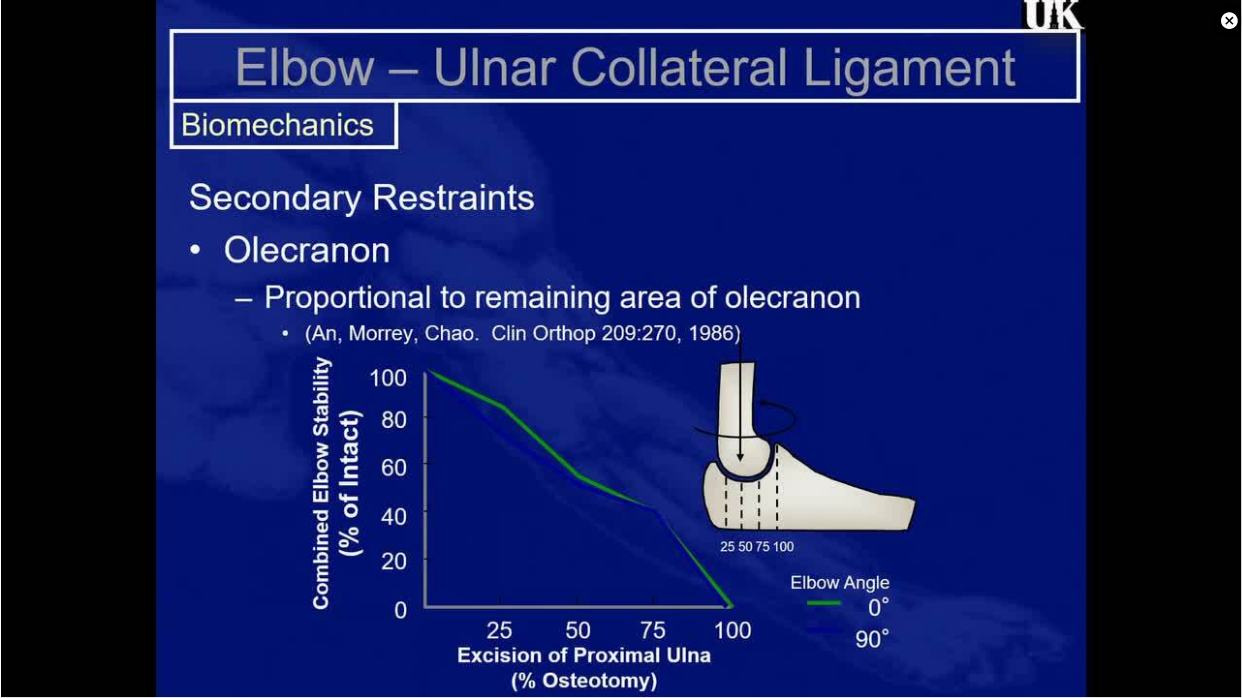 click on "**********" at bounding box center (621, 349) 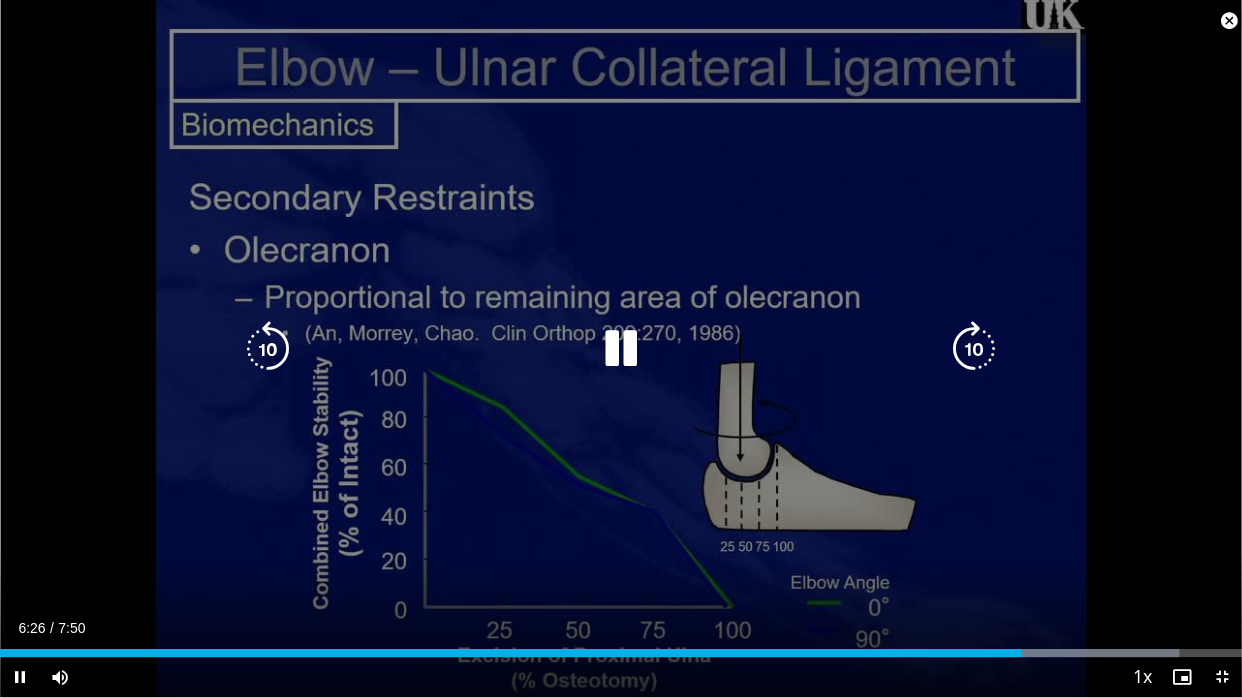 click at bounding box center [621, 349] 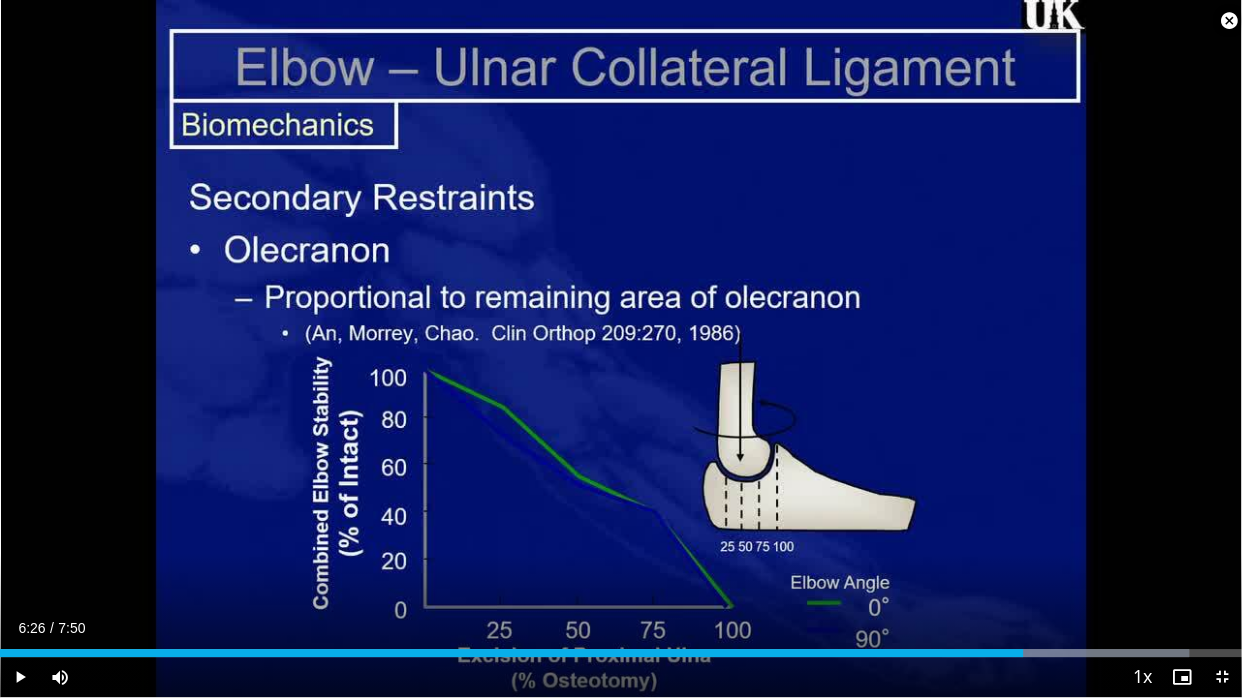 click on "10 seconds
Tap to unmute" at bounding box center [621, 348] 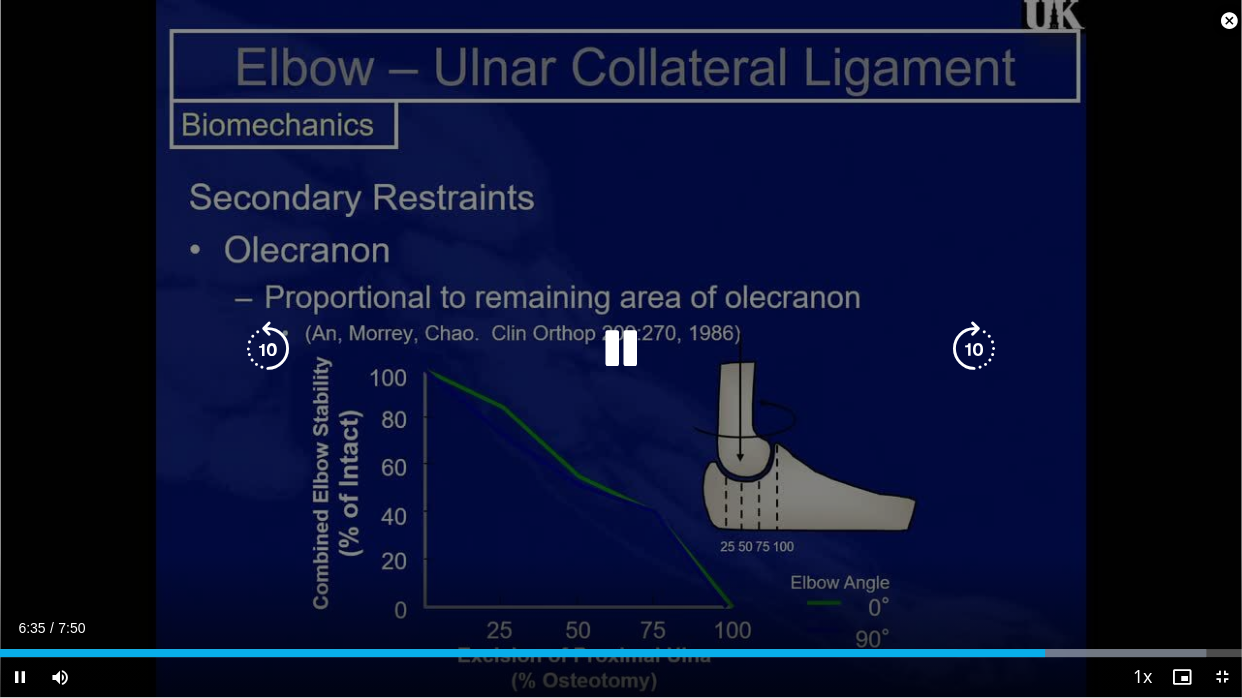 click at bounding box center (621, 349) 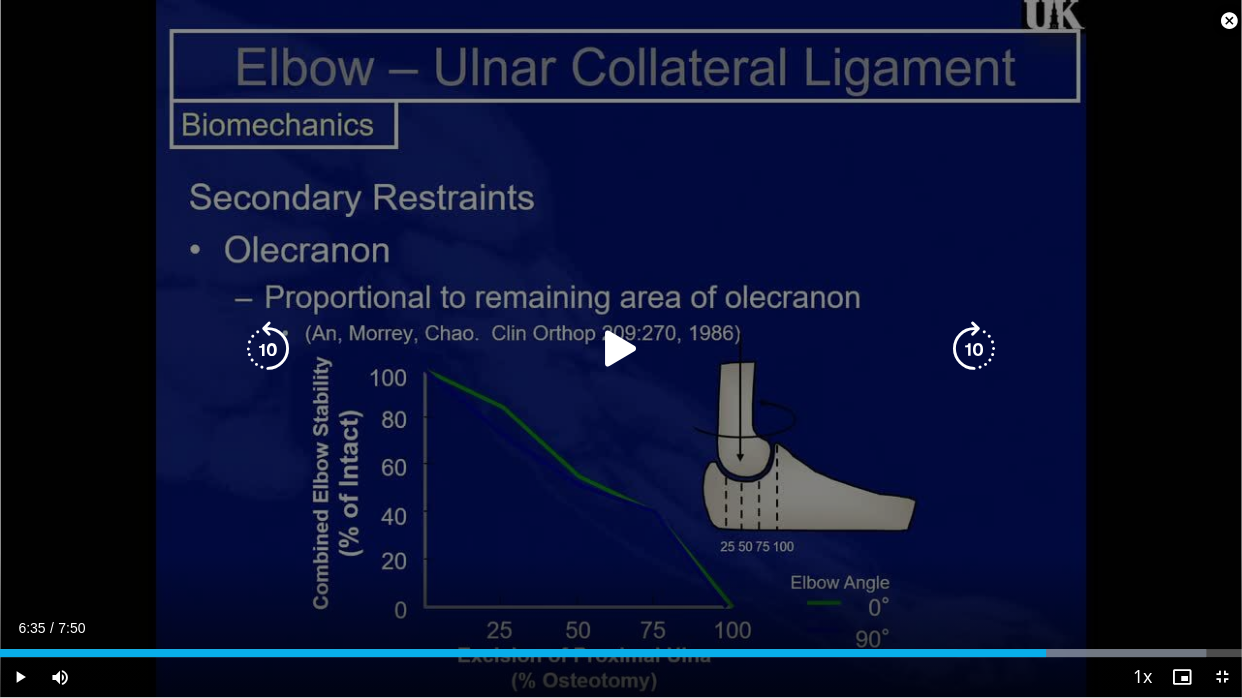click at bounding box center (621, 349) 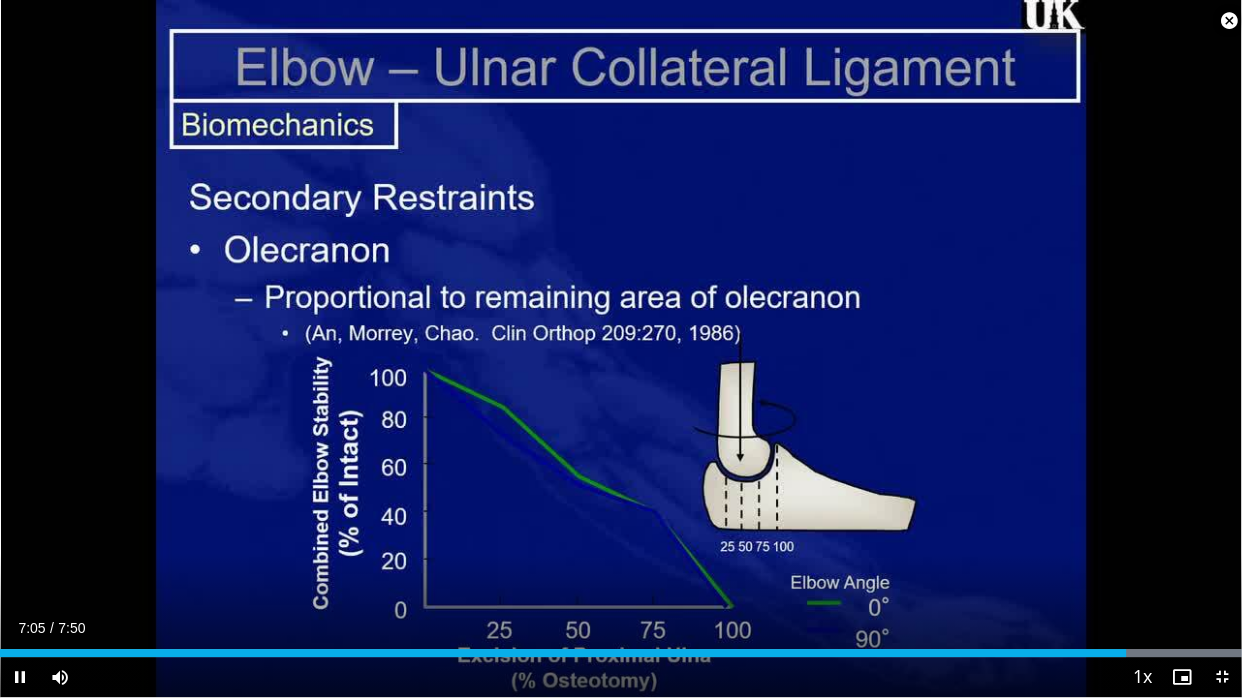 click at bounding box center (1229, 21) 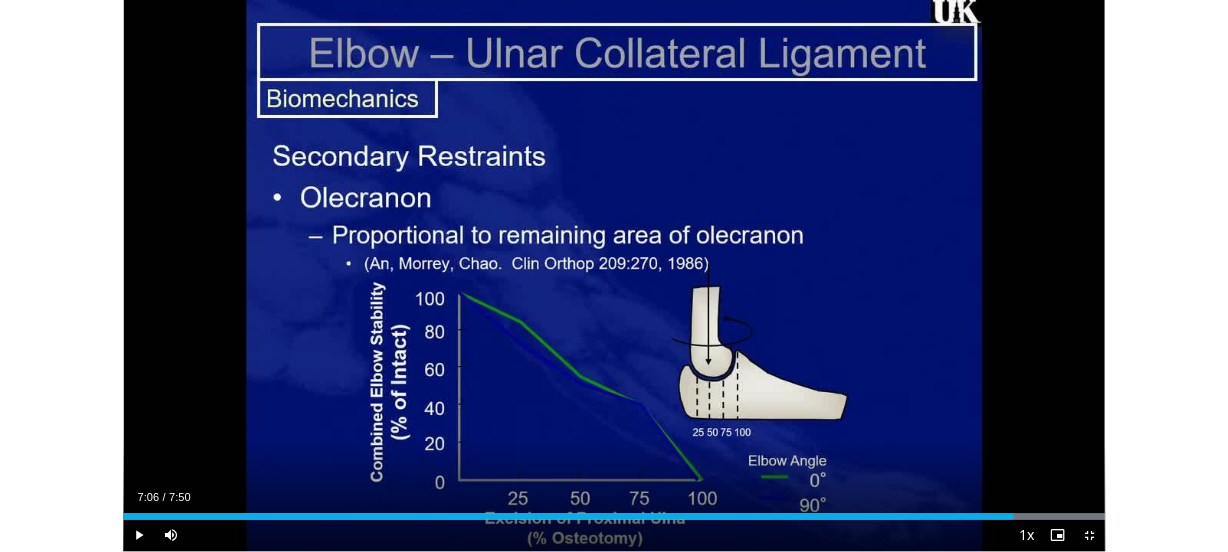 scroll, scrollTop: 709, scrollLeft: 0, axis: vertical 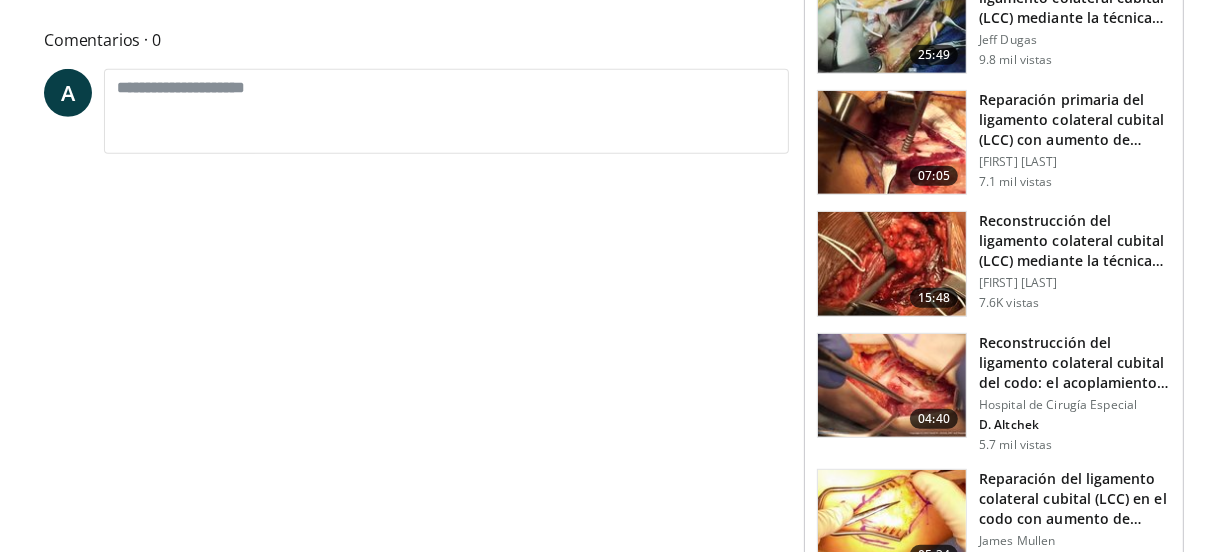 click at bounding box center (892, 143) 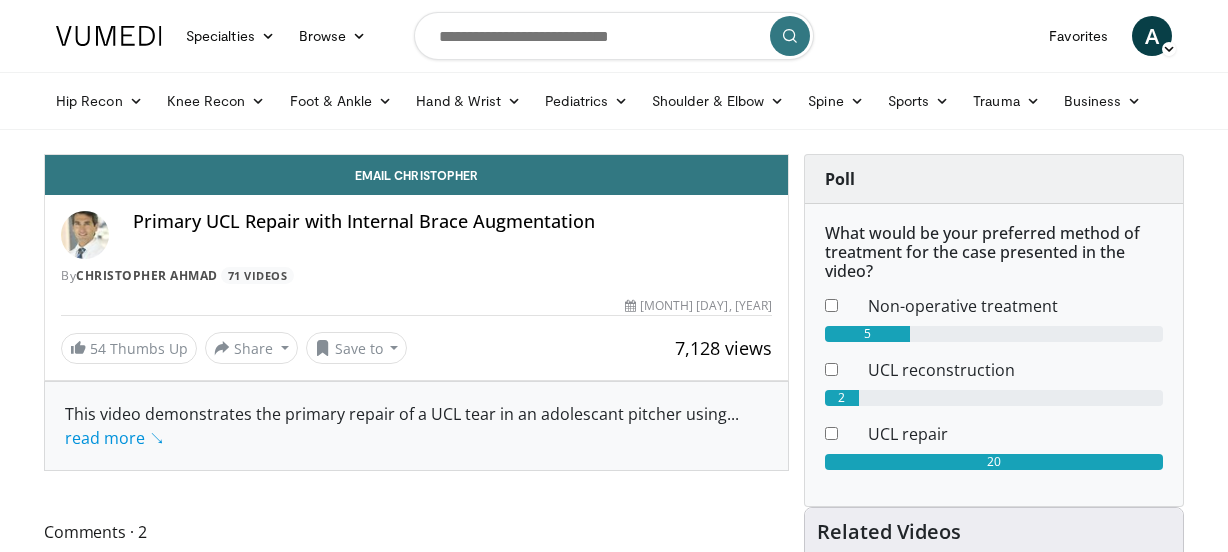 scroll, scrollTop: 0, scrollLeft: 0, axis: both 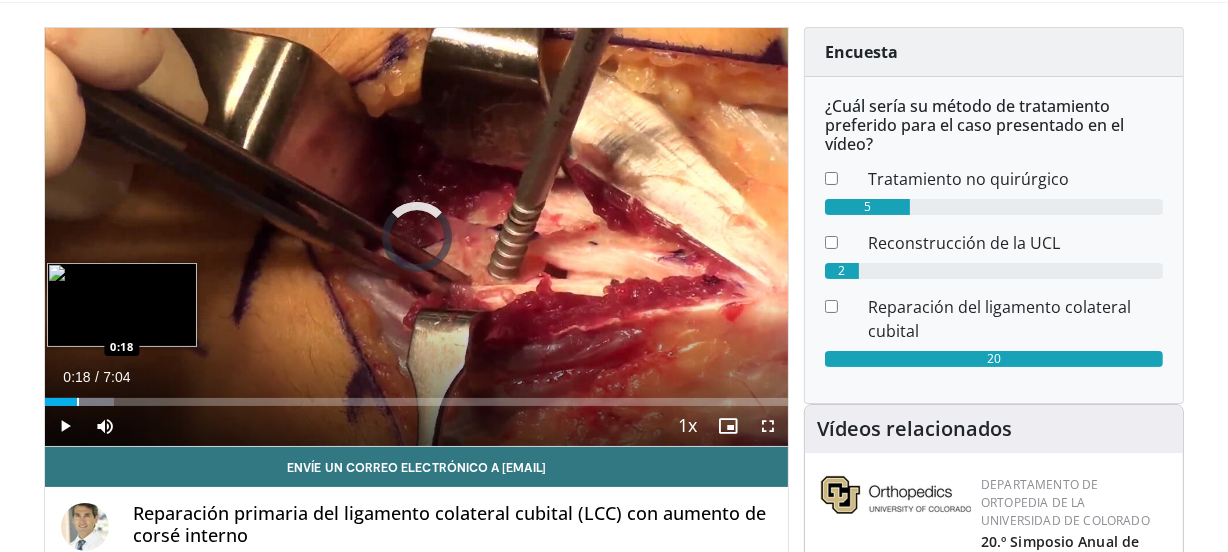 click at bounding box center (78, 402) 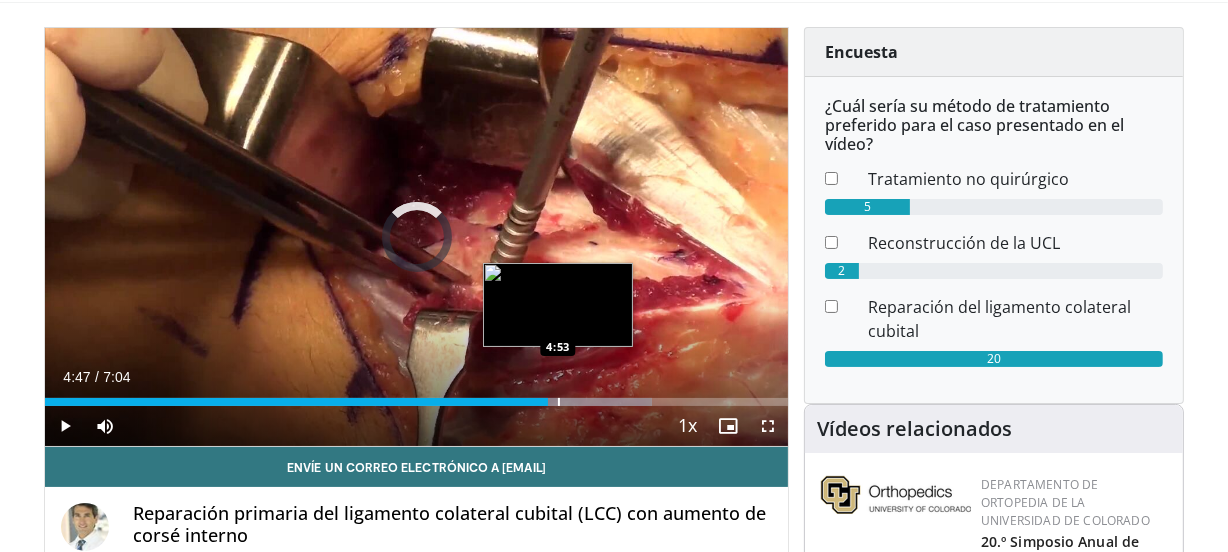 click at bounding box center (559, 402) 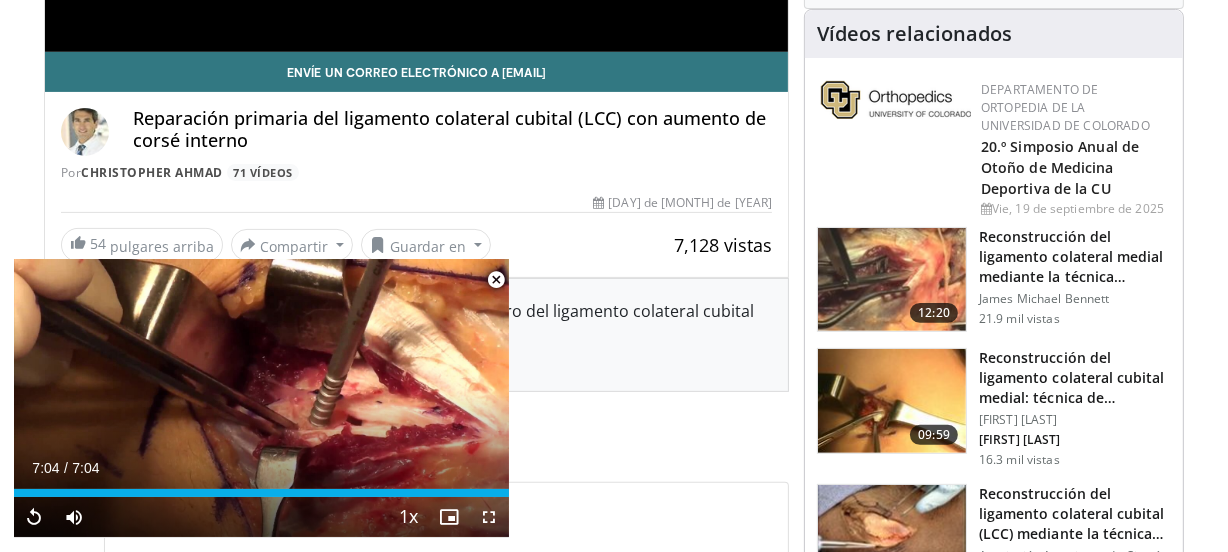 scroll, scrollTop: 528, scrollLeft: 0, axis: vertical 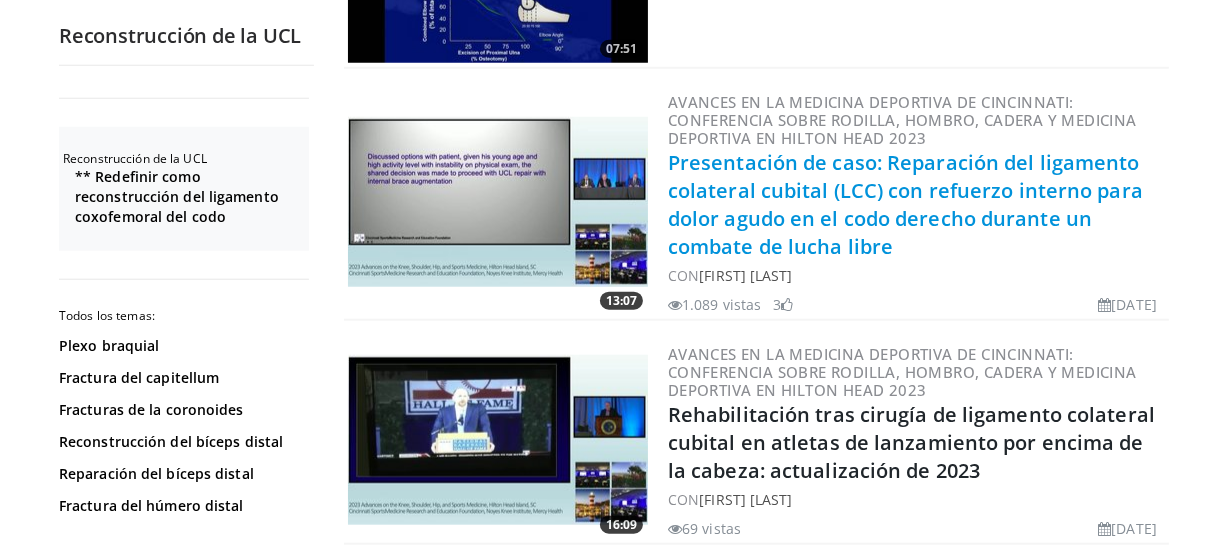click on "Presentación de caso: Reparación del ligamento colateral cubital (LCC) con refuerzo interno para dolor agudo en el codo derecho durante un combate de lucha libre" at bounding box center [905, 204] 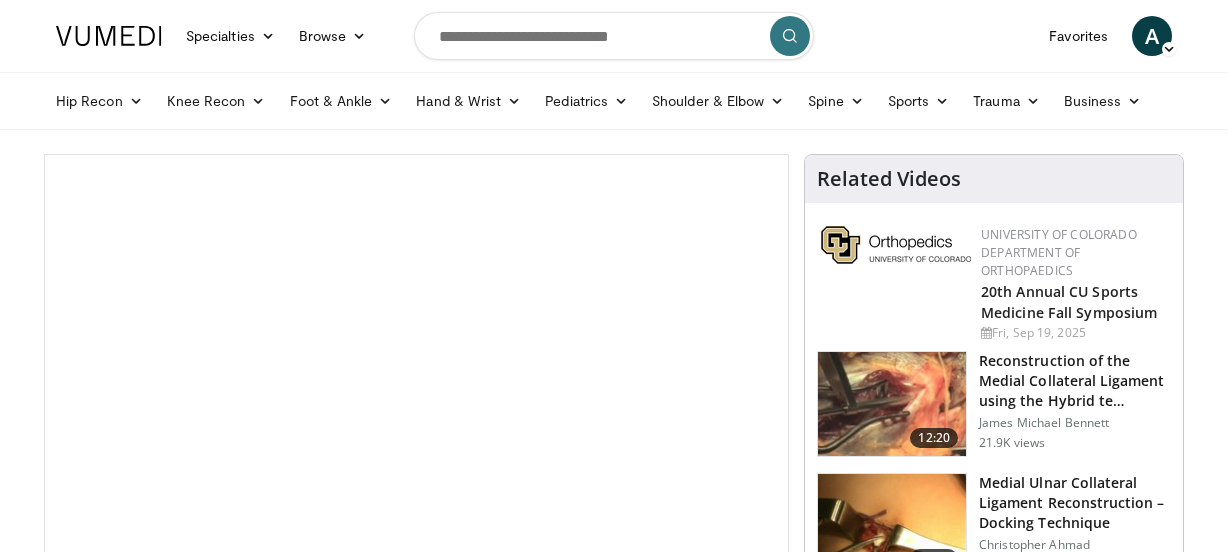 scroll, scrollTop: 0, scrollLeft: 0, axis: both 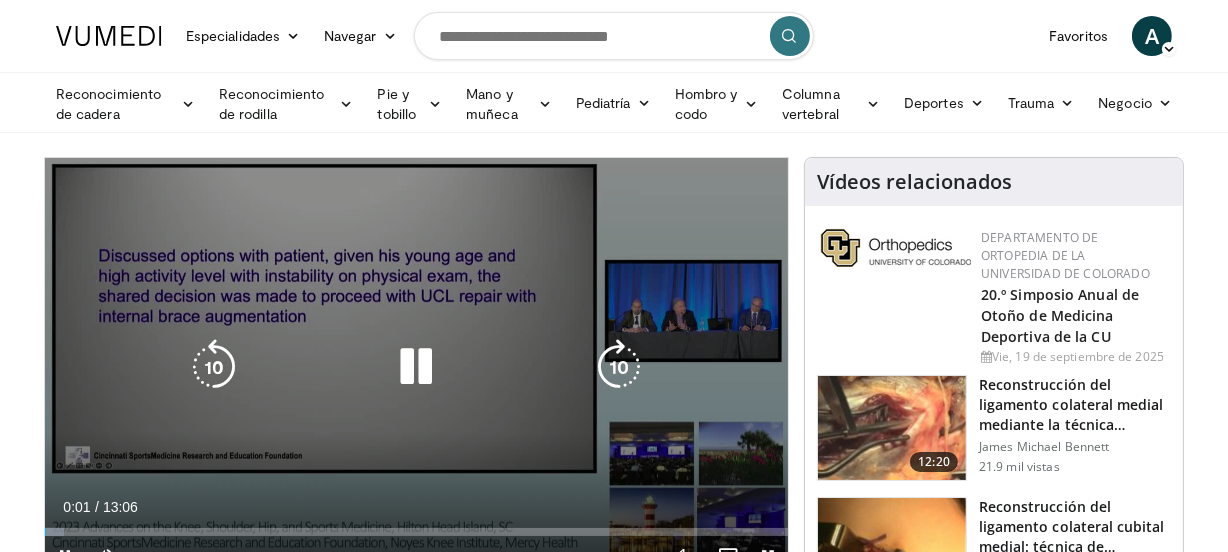 click at bounding box center (416, 367) 